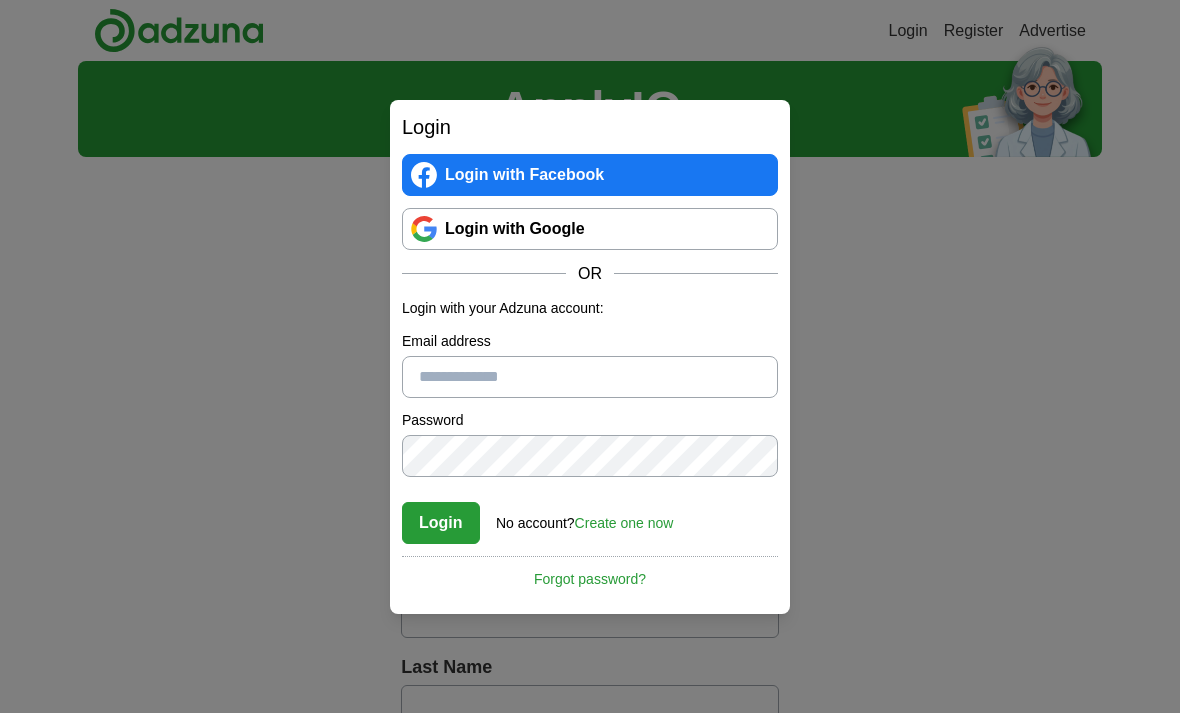 scroll, scrollTop: 0, scrollLeft: 0, axis: both 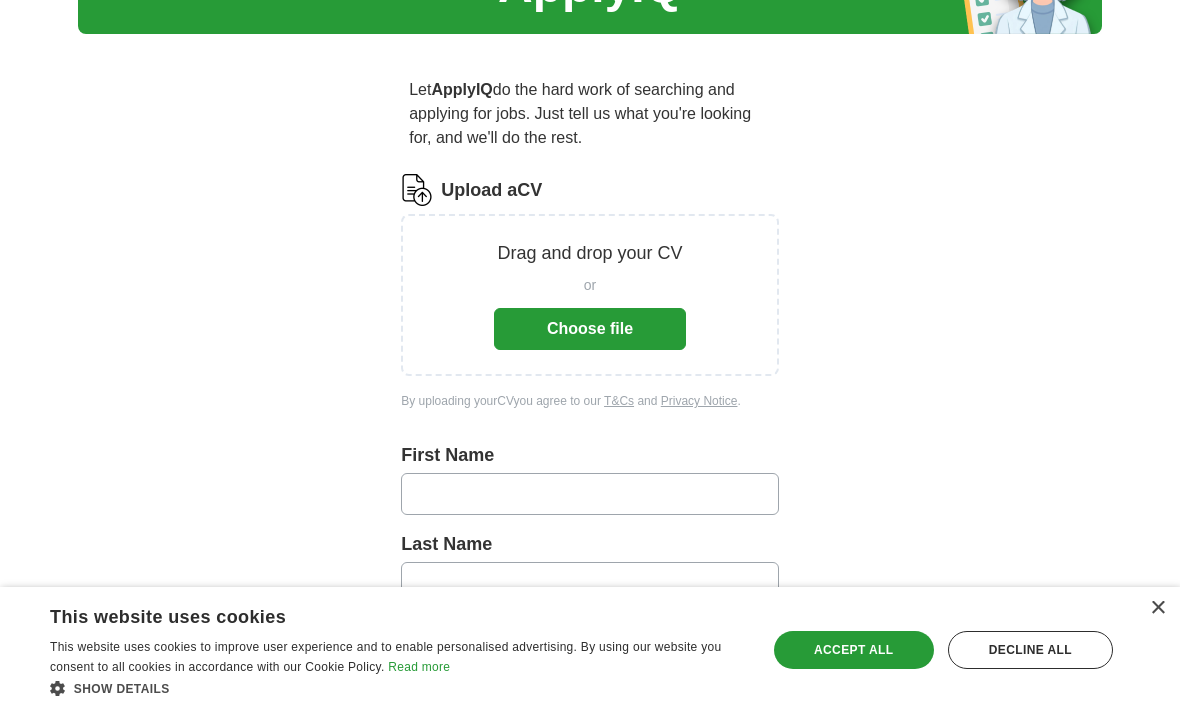 click on "Choose file" at bounding box center [590, 329] 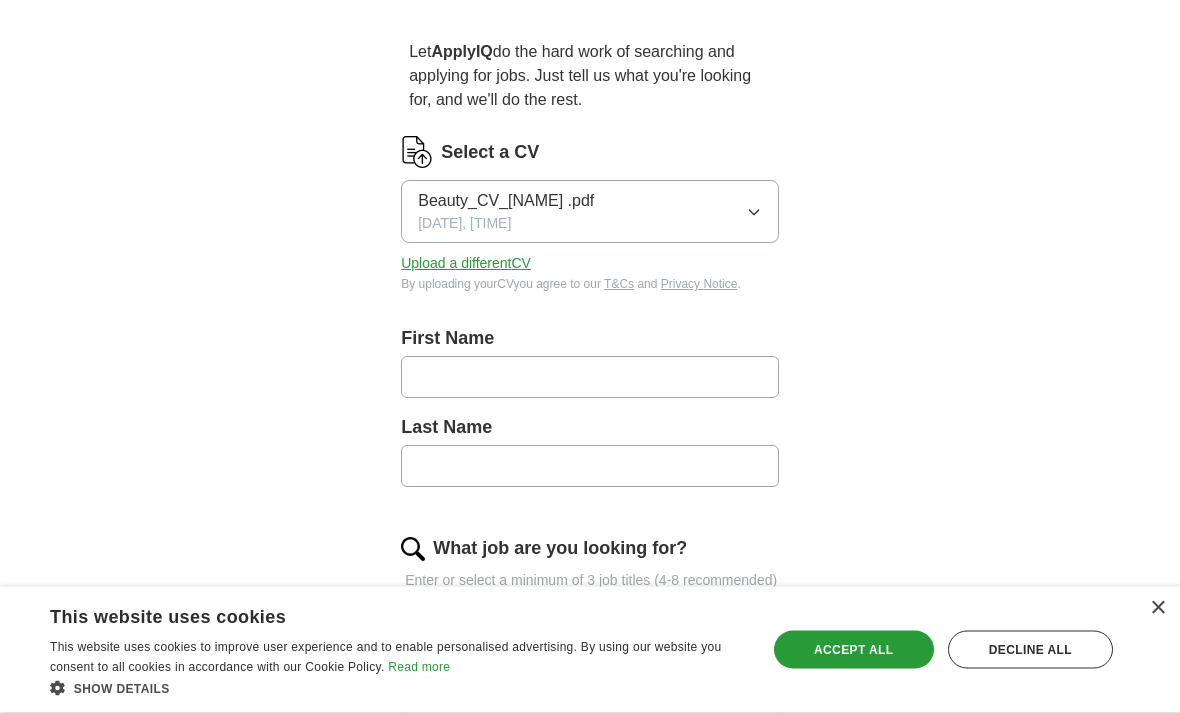 click at bounding box center [590, 378] 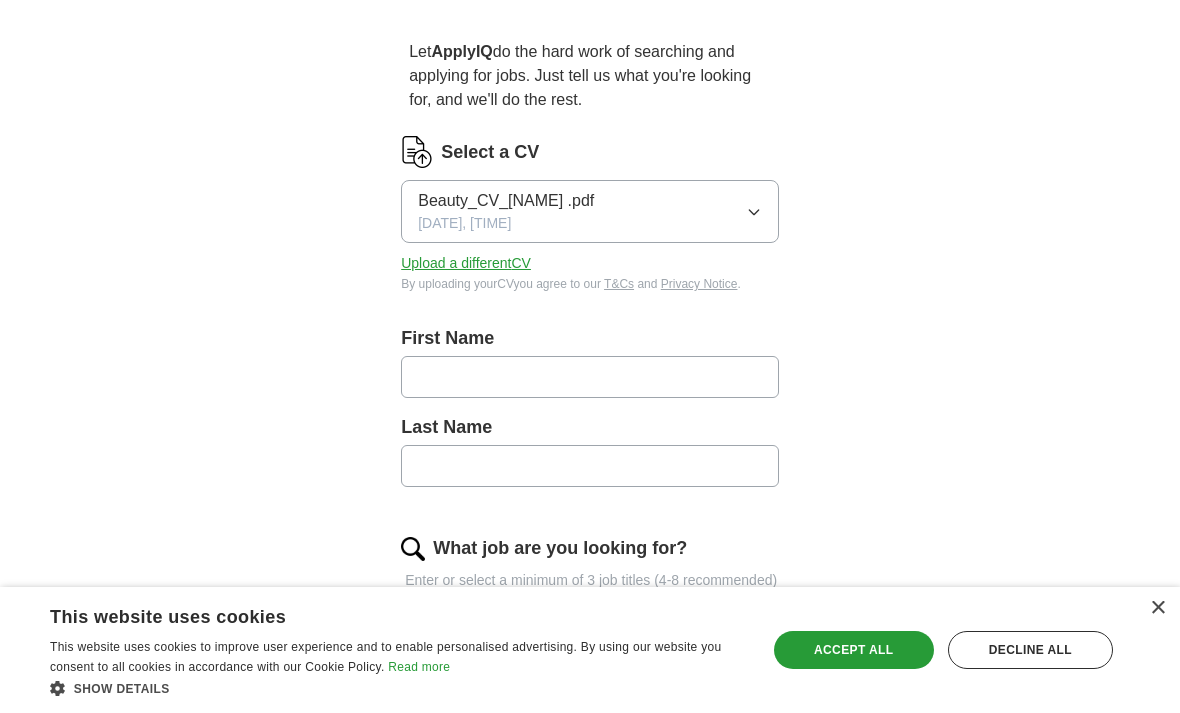 scroll, scrollTop: 160, scrollLeft: 0, axis: vertical 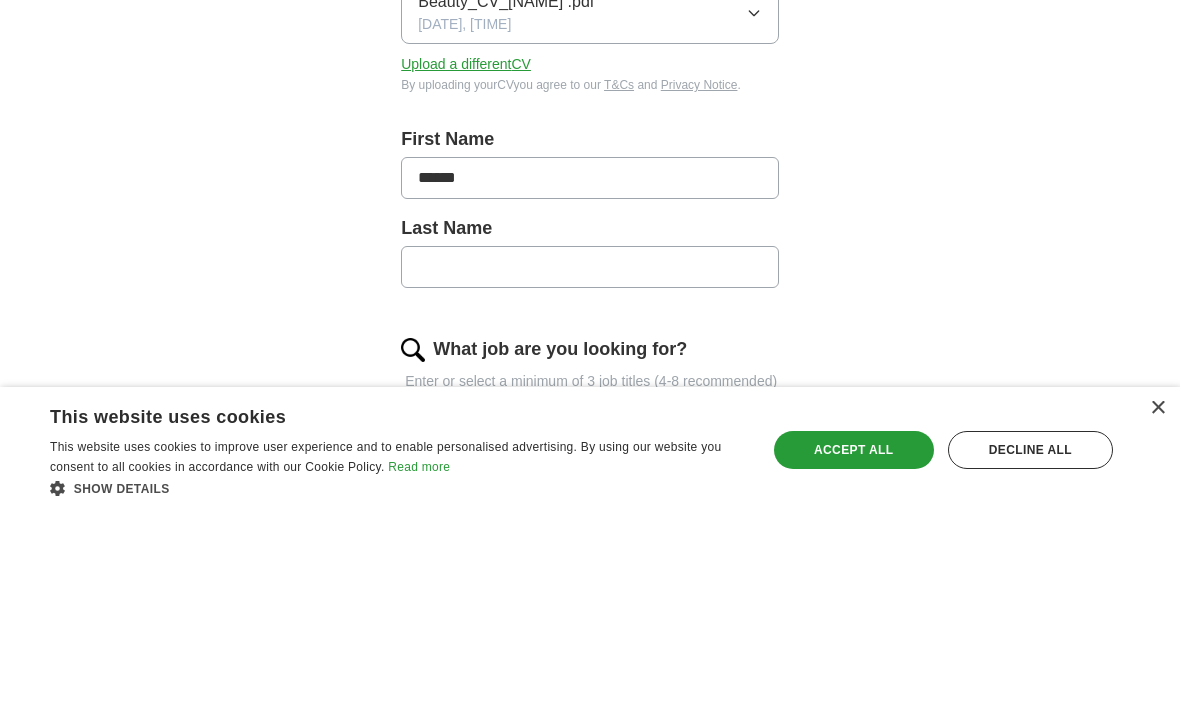 type on "******" 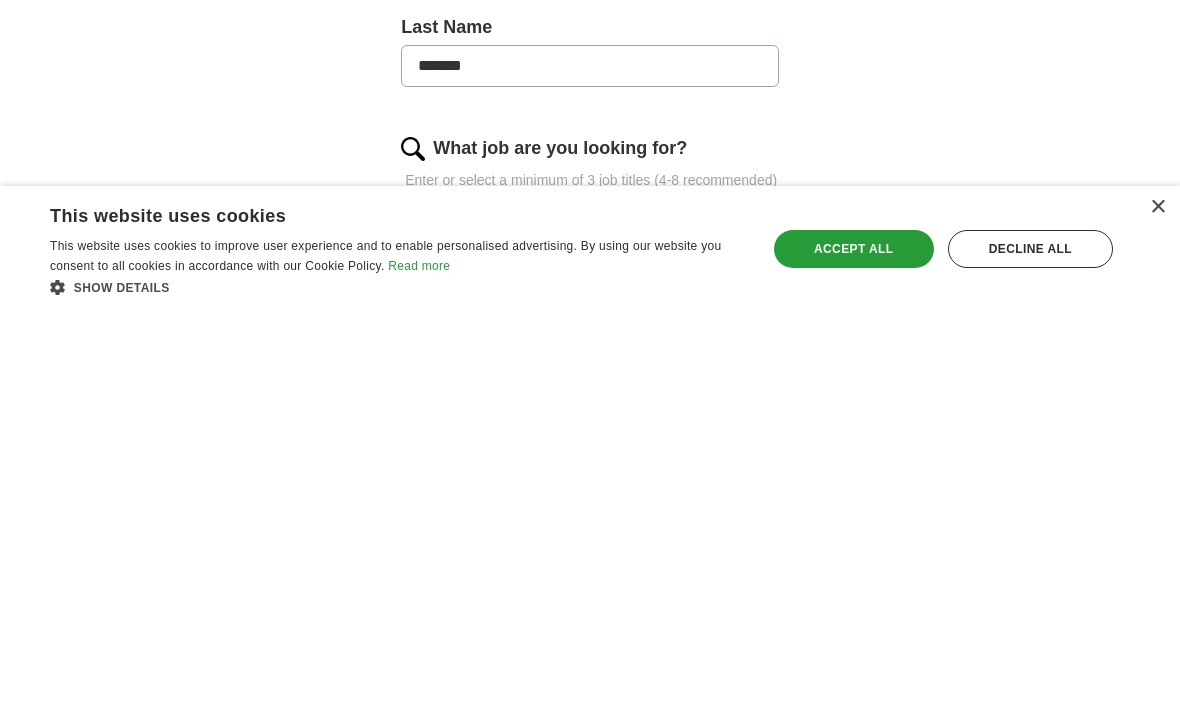 type on "*******" 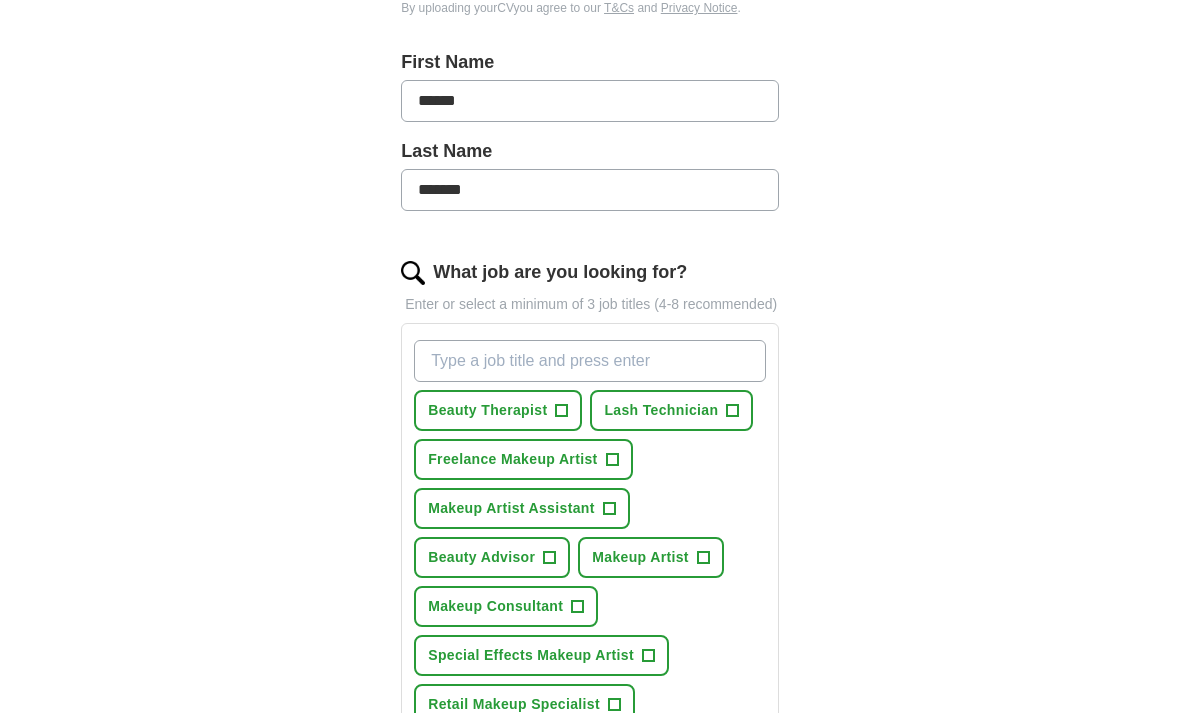 scroll, scrollTop: 434, scrollLeft: 0, axis: vertical 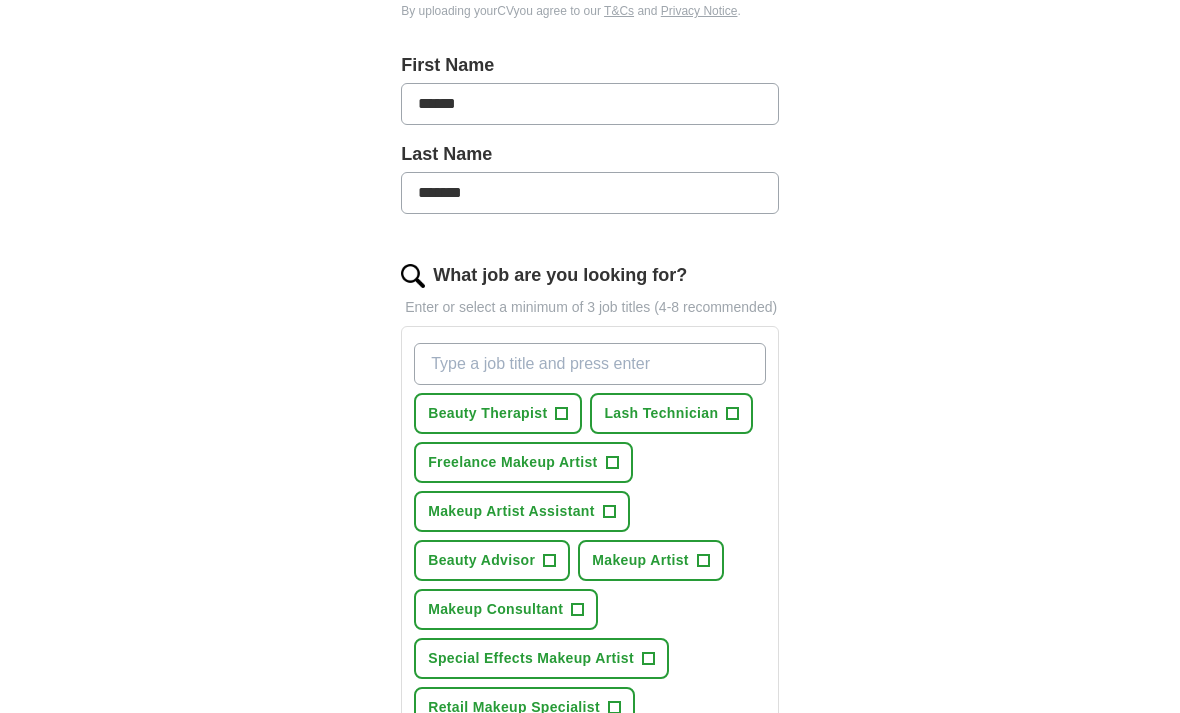 click on "+" at bounding box center [562, 414] 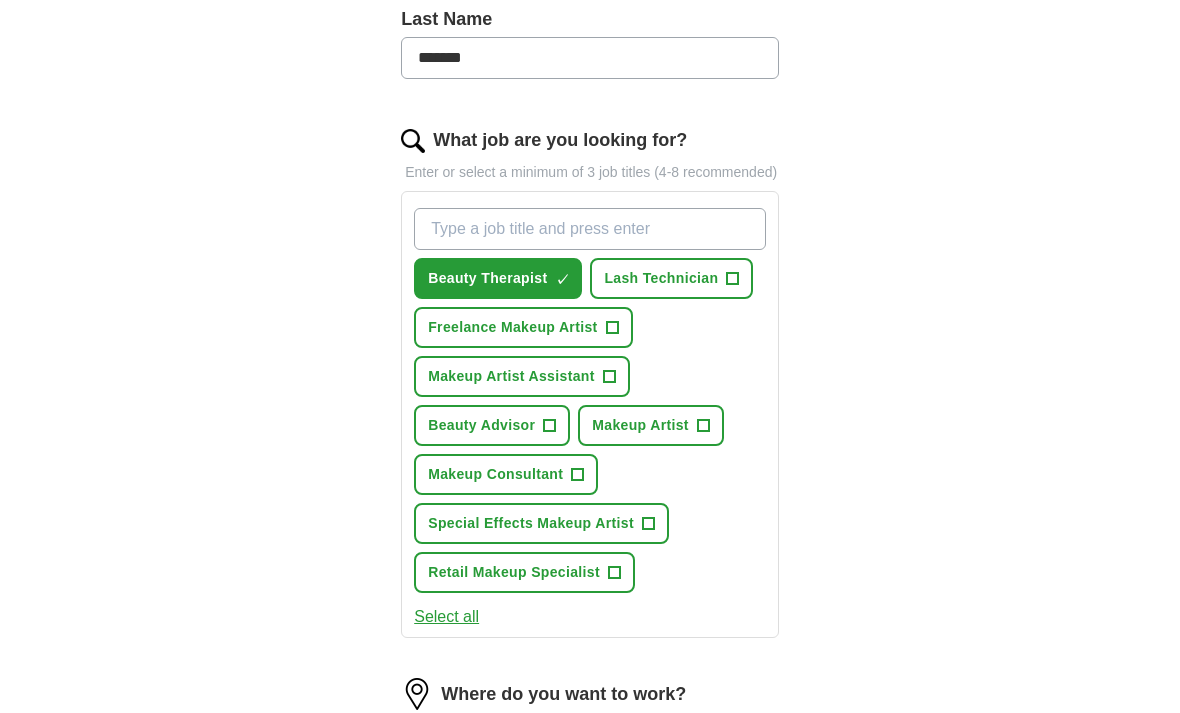 scroll, scrollTop: 569, scrollLeft: 0, axis: vertical 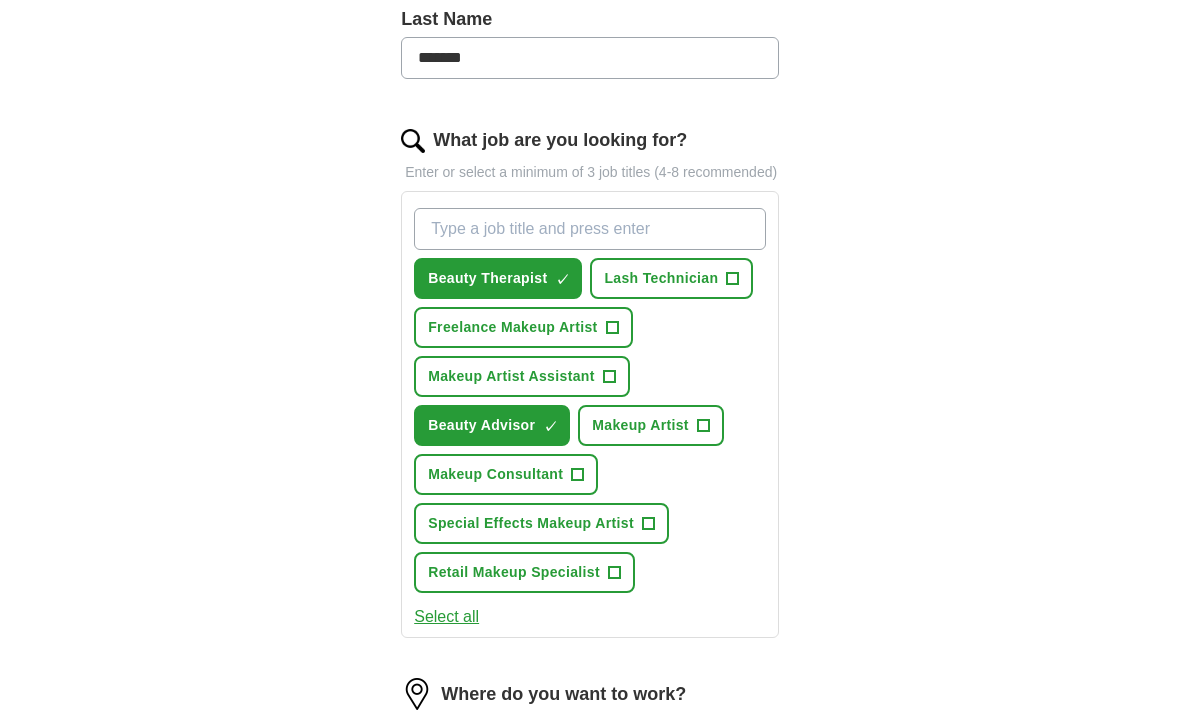 click on "Freelance Makeup Artist +" at bounding box center (523, 327) 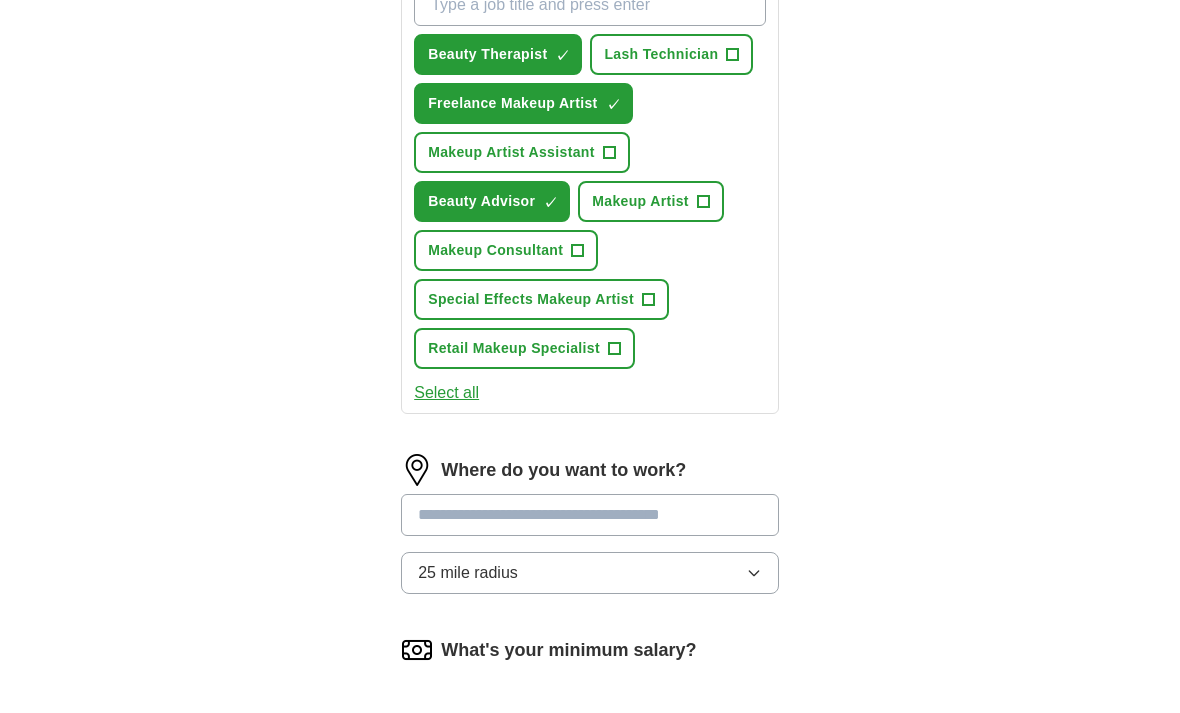 scroll, scrollTop: 794, scrollLeft: 0, axis: vertical 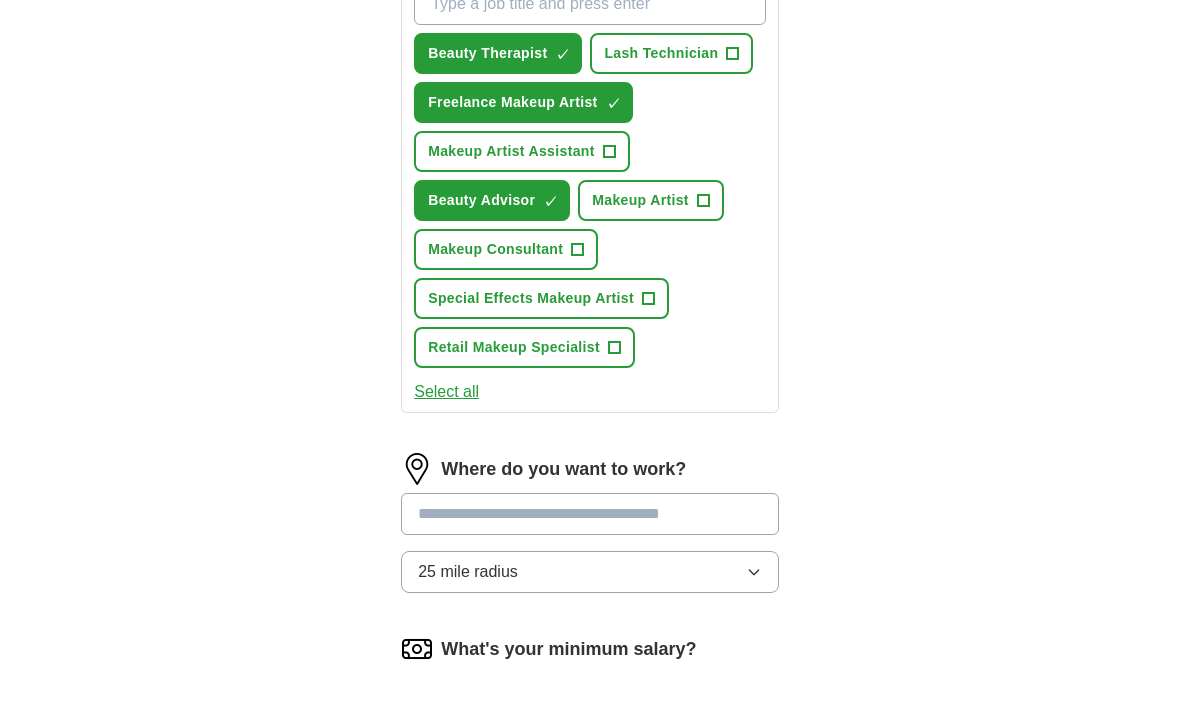 click at bounding box center (590, 514) 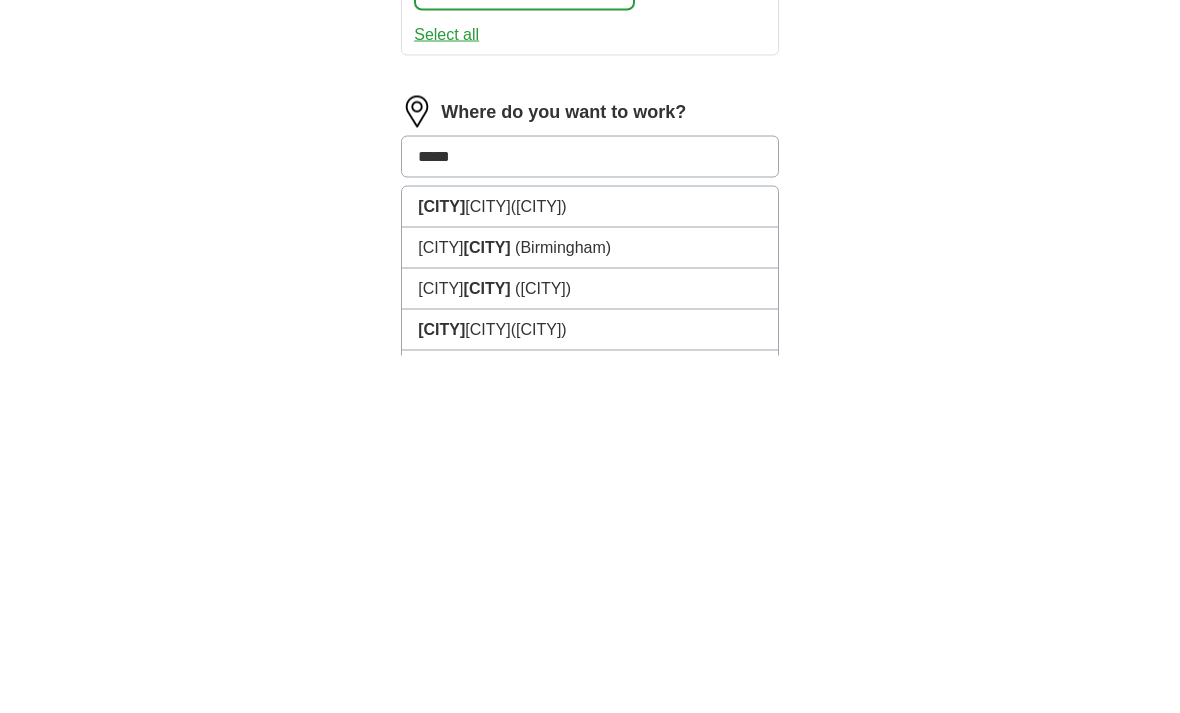 type on "******" 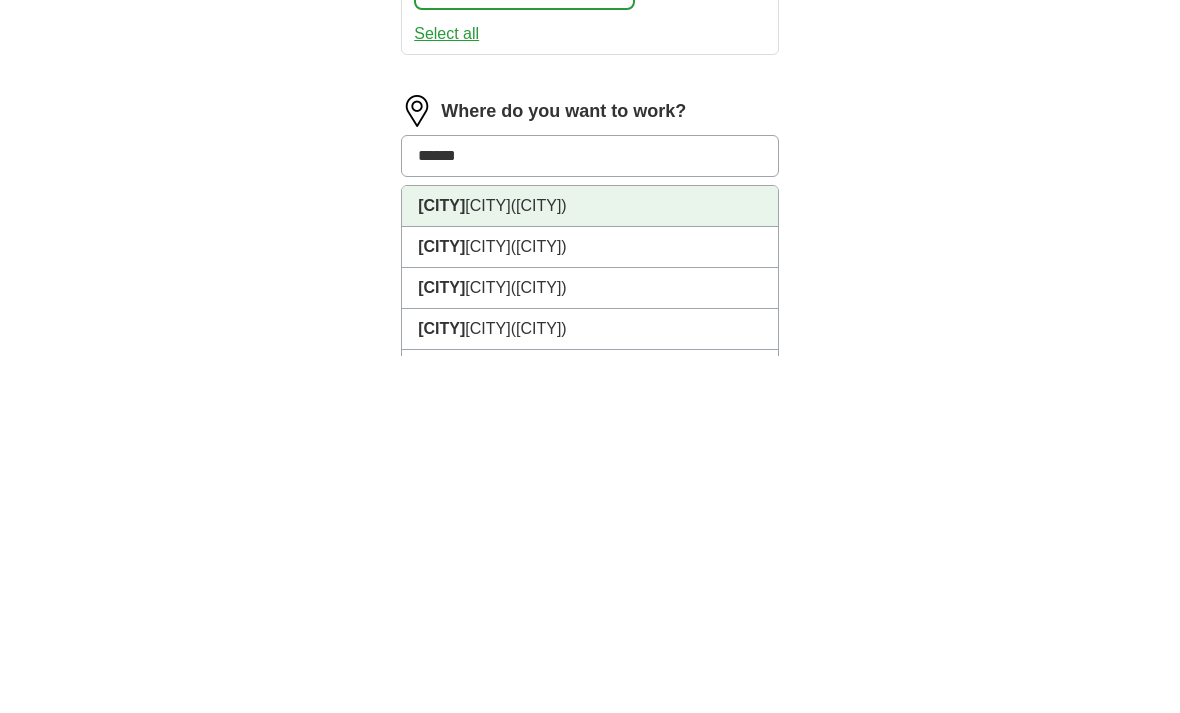 click on "([CITY])" at bounding box center (539, 563) 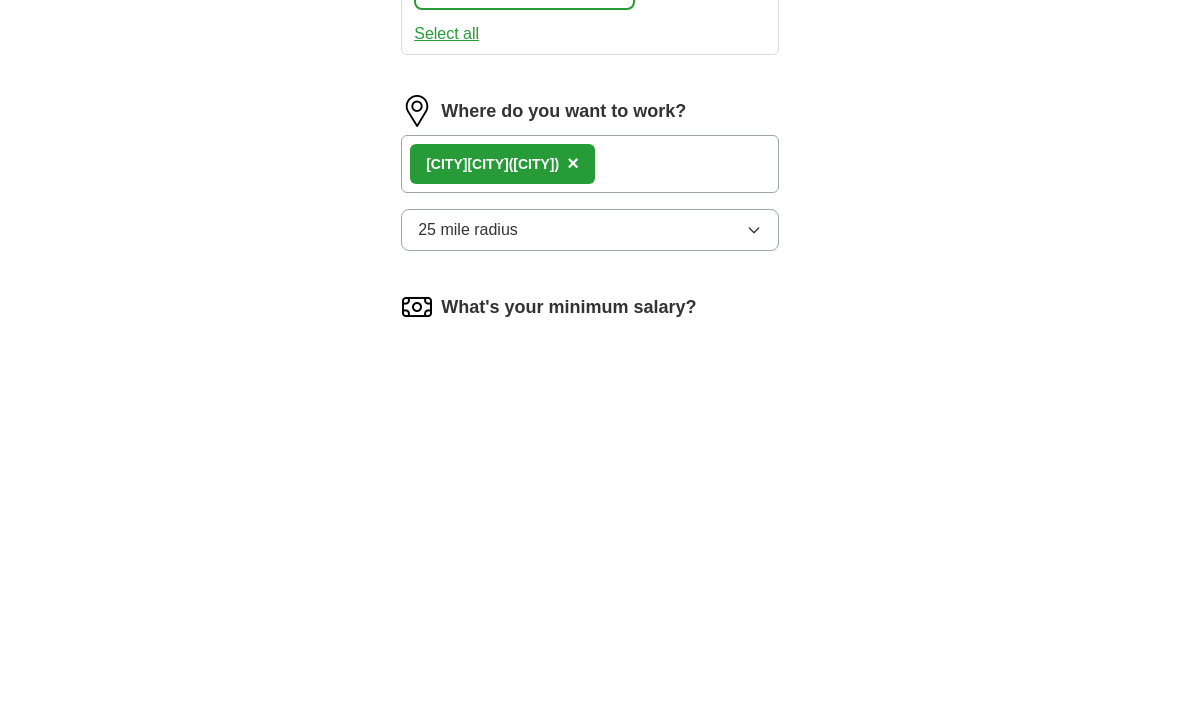 scroll, scrollTop: 1152, scrollLeft: 0, axis: vertical 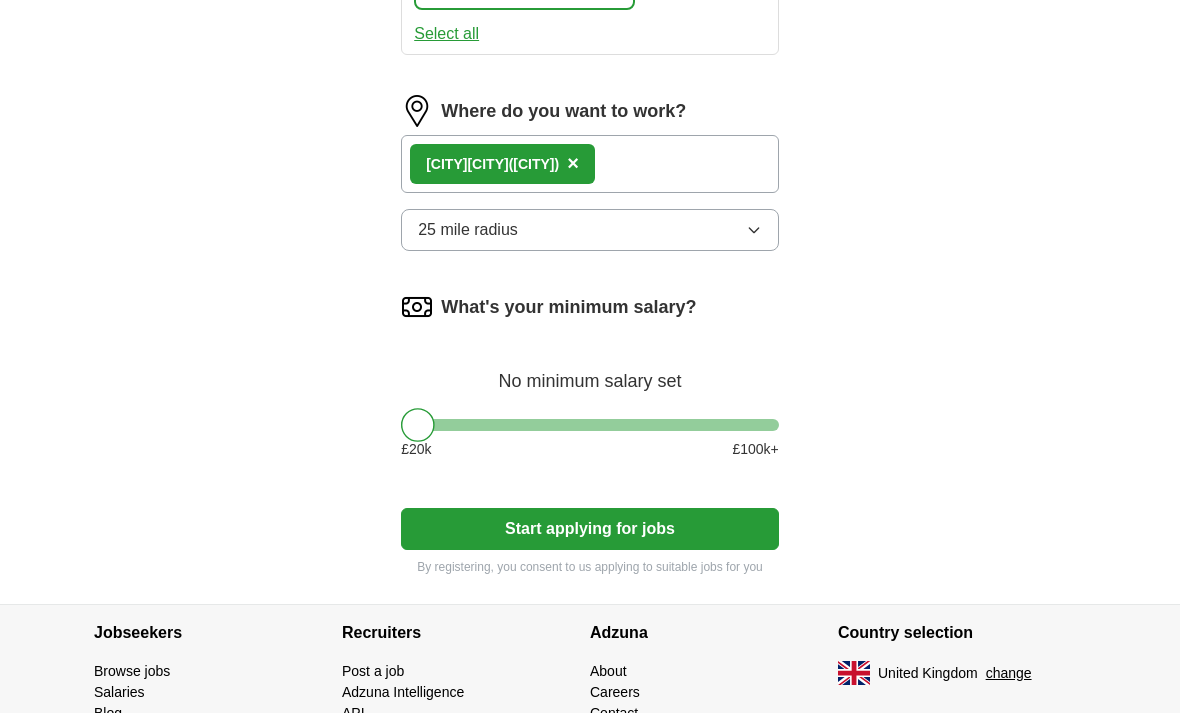 click on "25 mile radius" at bounding box center (590, 230) 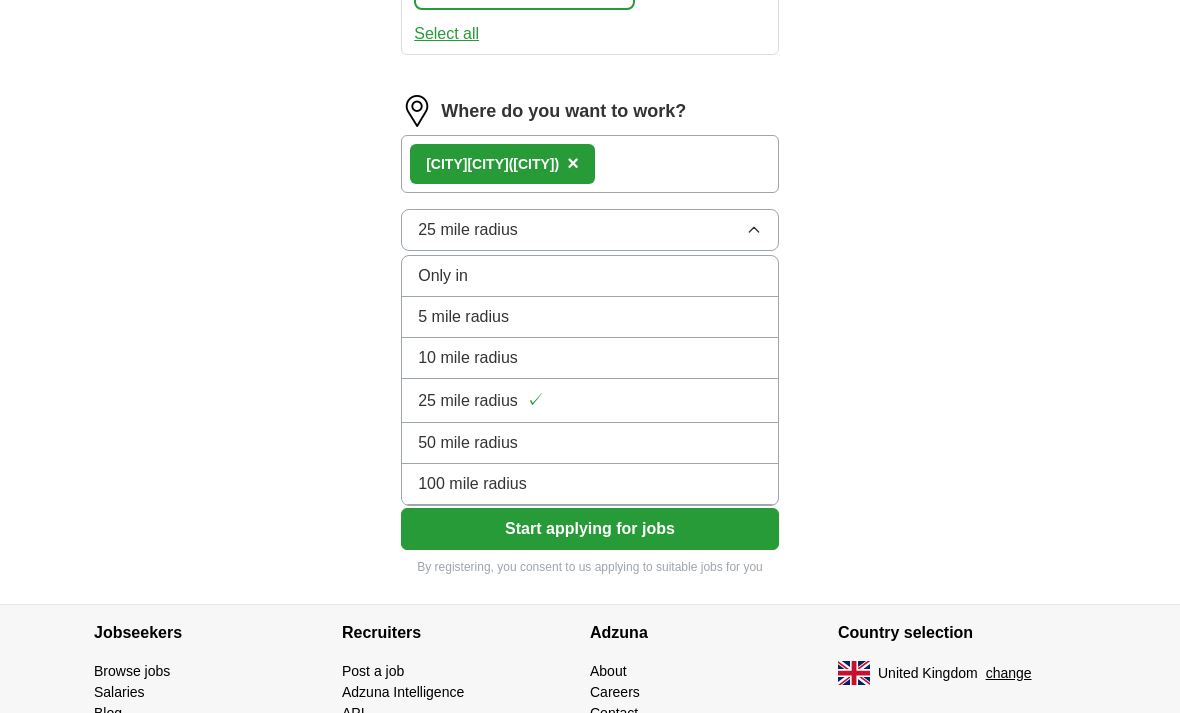click on "5 mile radius" at bounding box center (590, 317) 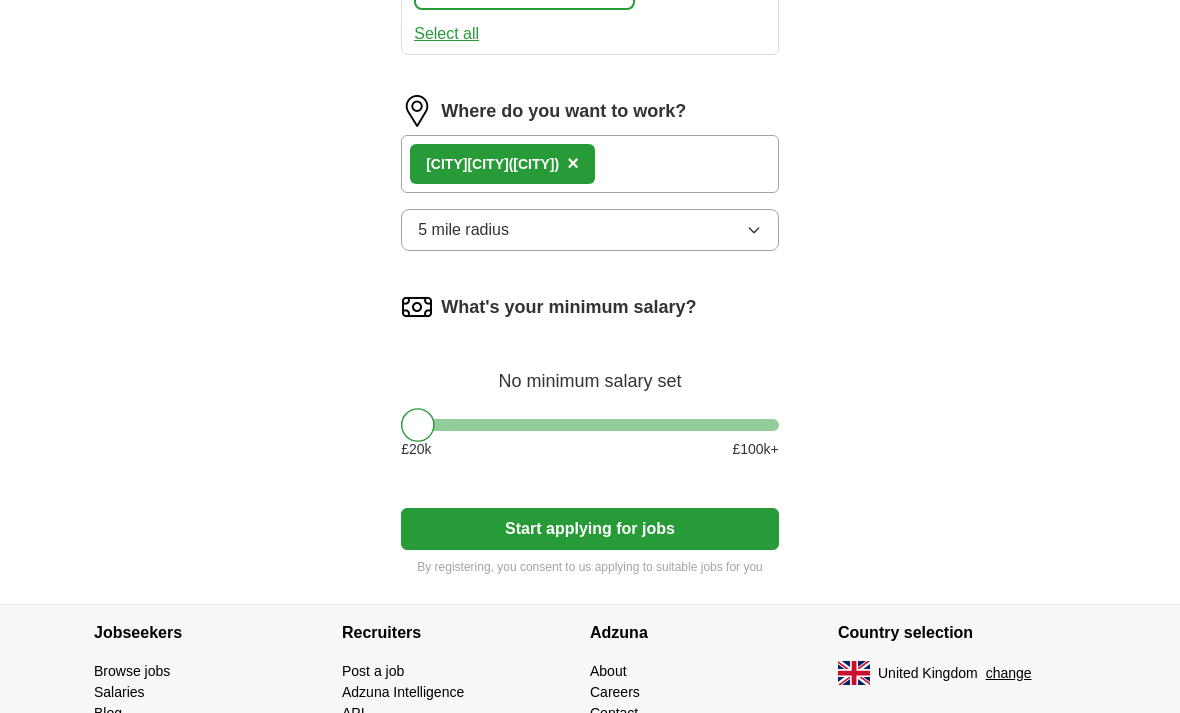 click on "Start applying for jobs" at bounding box center [590, 529] 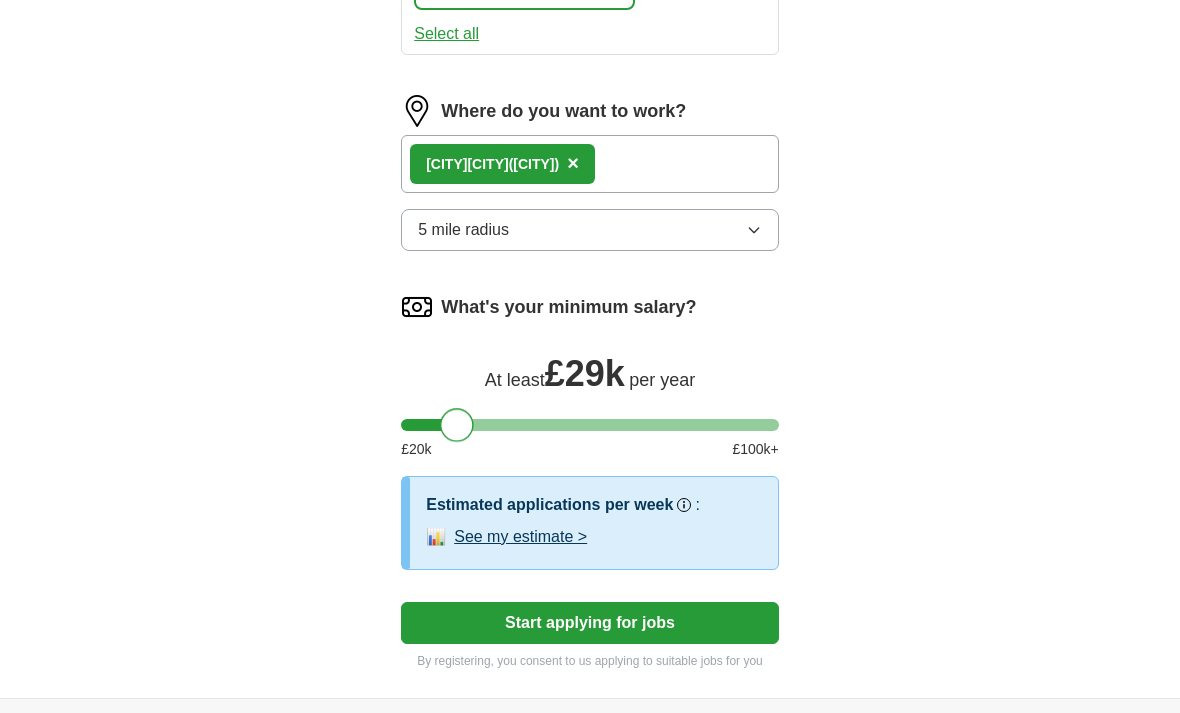 click on "See my estimate >" at bounding box center [520, 537] 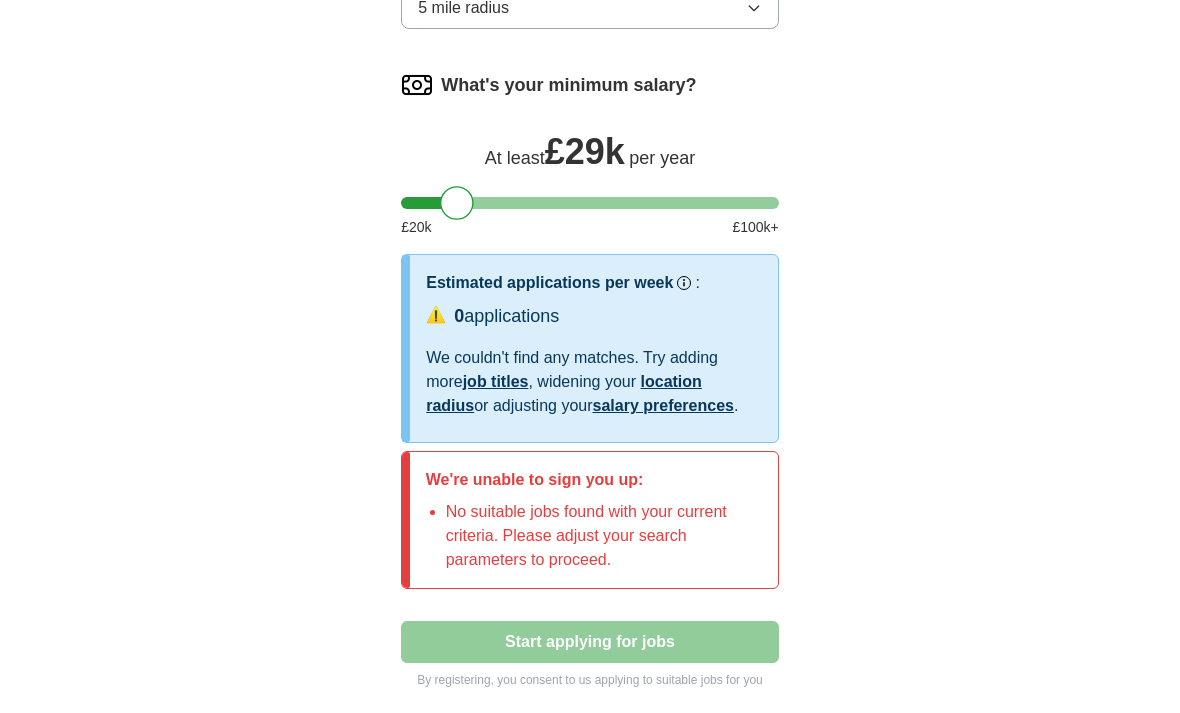 scroll, scrollTop: 1374, scrollLeft: 0, axis: vertical 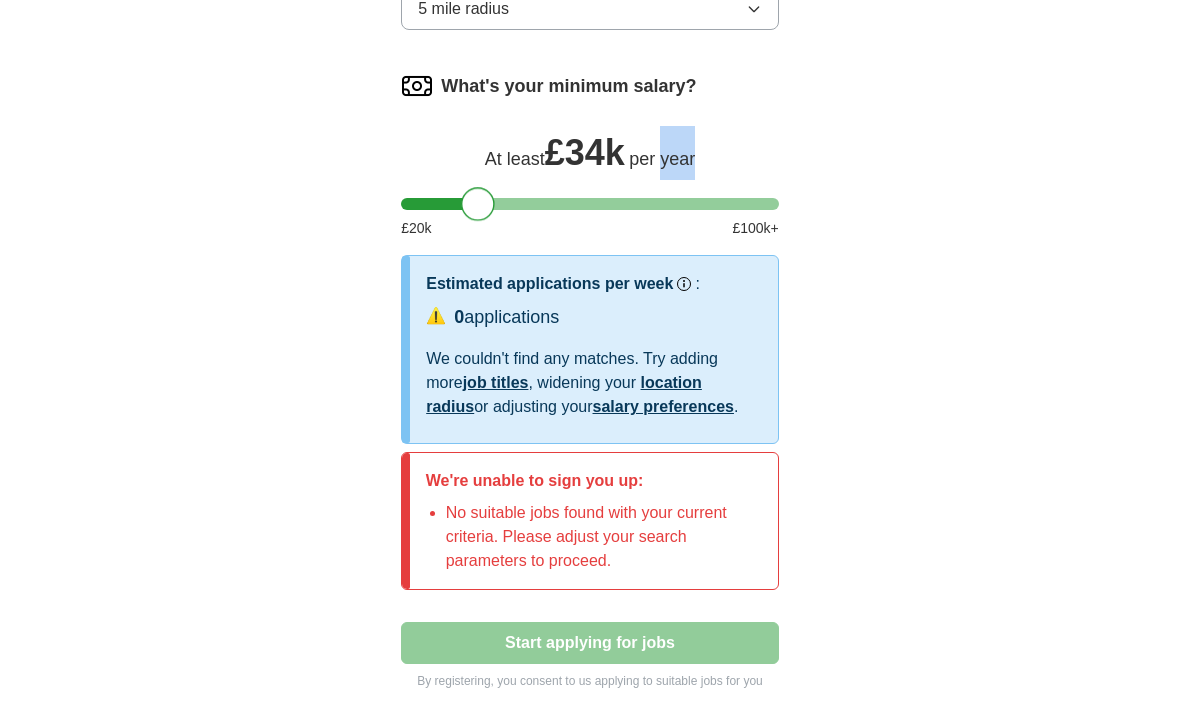 click on "Let  ApplyIQ  do the hard work of searching and applying for jobs. Just tell us what you're looking for, and we'll do the rest. Select a CV Beauty_CV_[NAME] .pdf [DATE], [TIME] Upload a different  CV By uploading your  CV  you agree to our   T&Cs   and   Privacy Notice . First Name ****** Last Name ******* What job are you looking for? Enter or select a minimum of 3 job titles (4-8 recommended) Beauty Therapist ✓ × Lash Technician + Freelance Makeup Artist ✓ × Makeup Artist Assistant + Beauty Advisor ✓ × Makeup Artist + Makeup Consultant + Special Effects Makeup Artist + Retail Makeup Specialist + Select all Where do you want to work? Greenwich  (South East London) × 5 mile radius What's your minimum salary? At least  £ 34k   per year £ 20 k £ 100 k+ Estimated applications per week Our best guess based on live jobs today,  and others like you. : ⚠️ 0  applications We couldn't find any matches. Try adding more  job titles , widening your   location radius  or adjusting your  ." at bounding box center [590, -240] 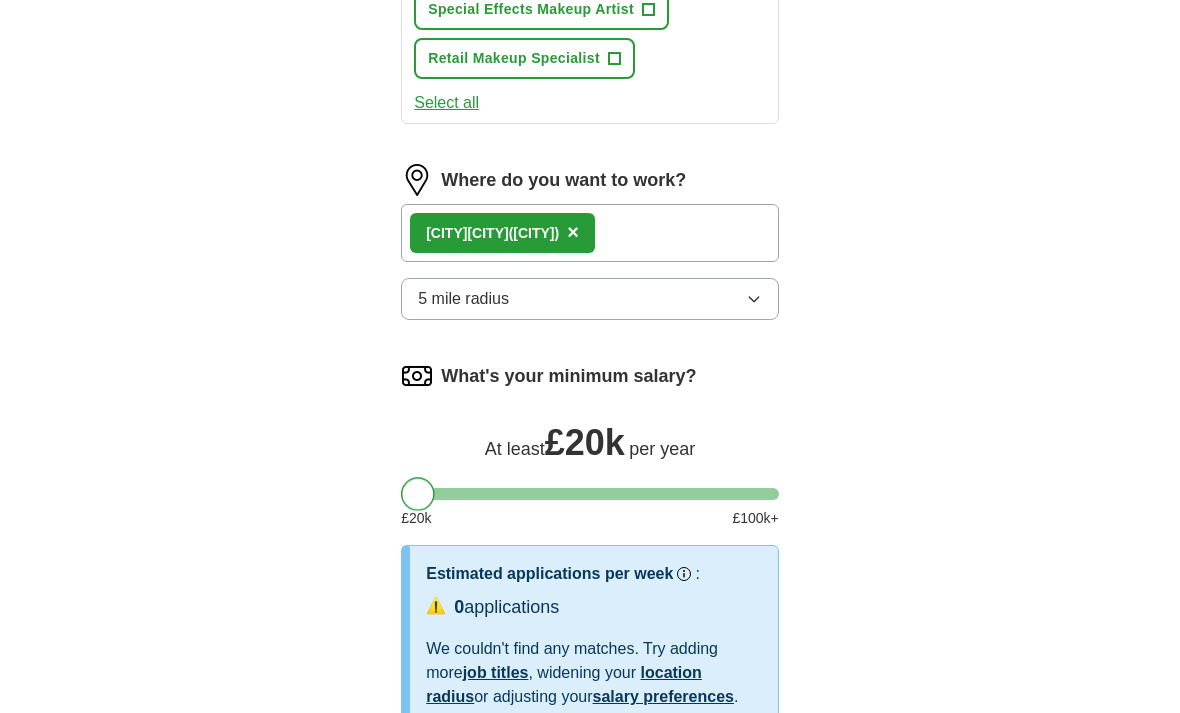 scroll, scrollTop: 1084, scrollLeft: 0, axis: vertical 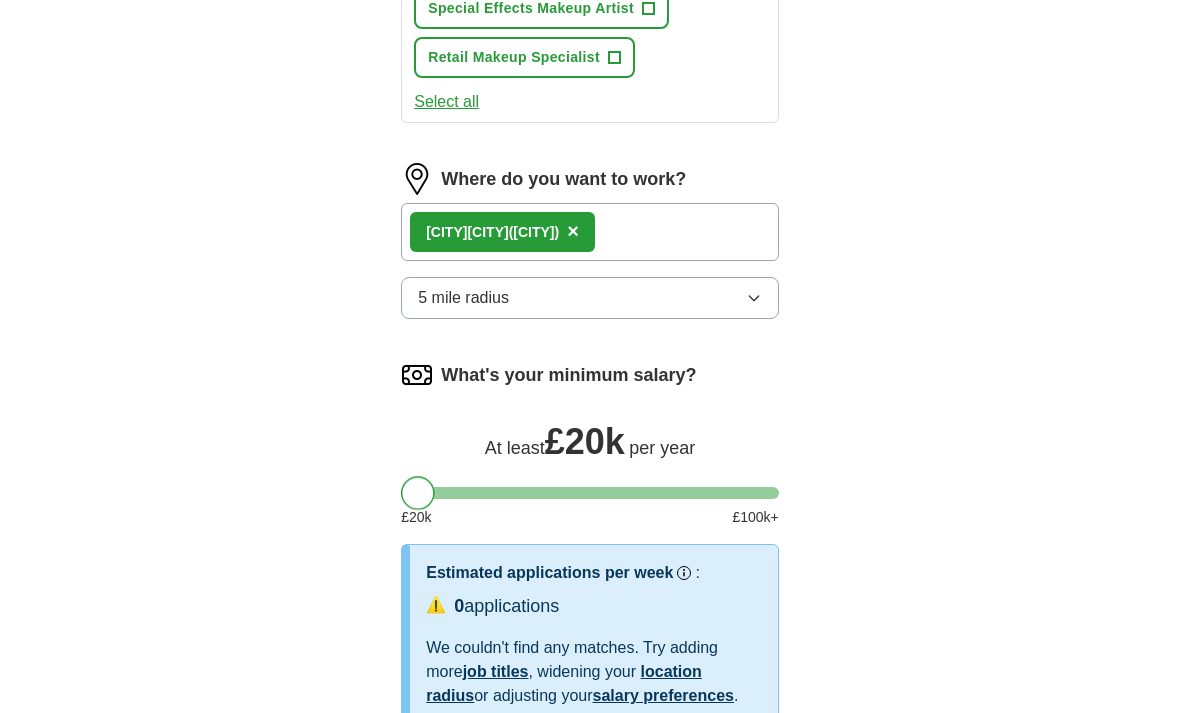 click on "5 mile radius" at bounding box center [590, 298] 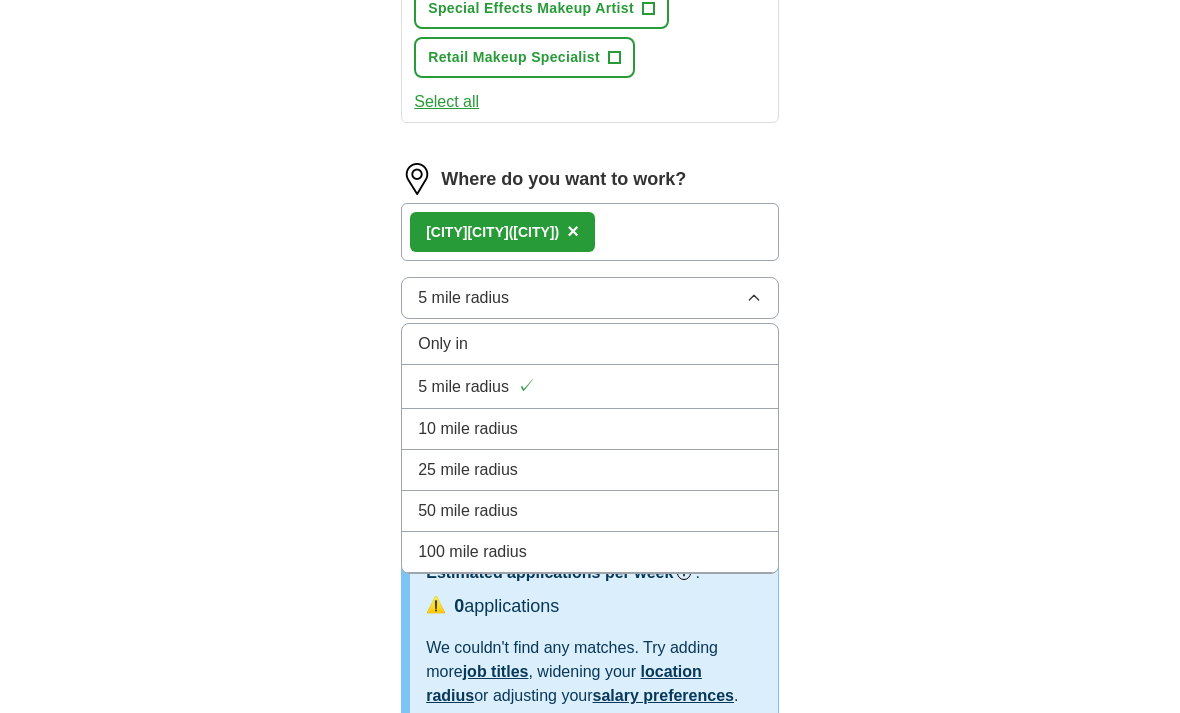 click on "10 mile radius" at bounding box center (590, 429) 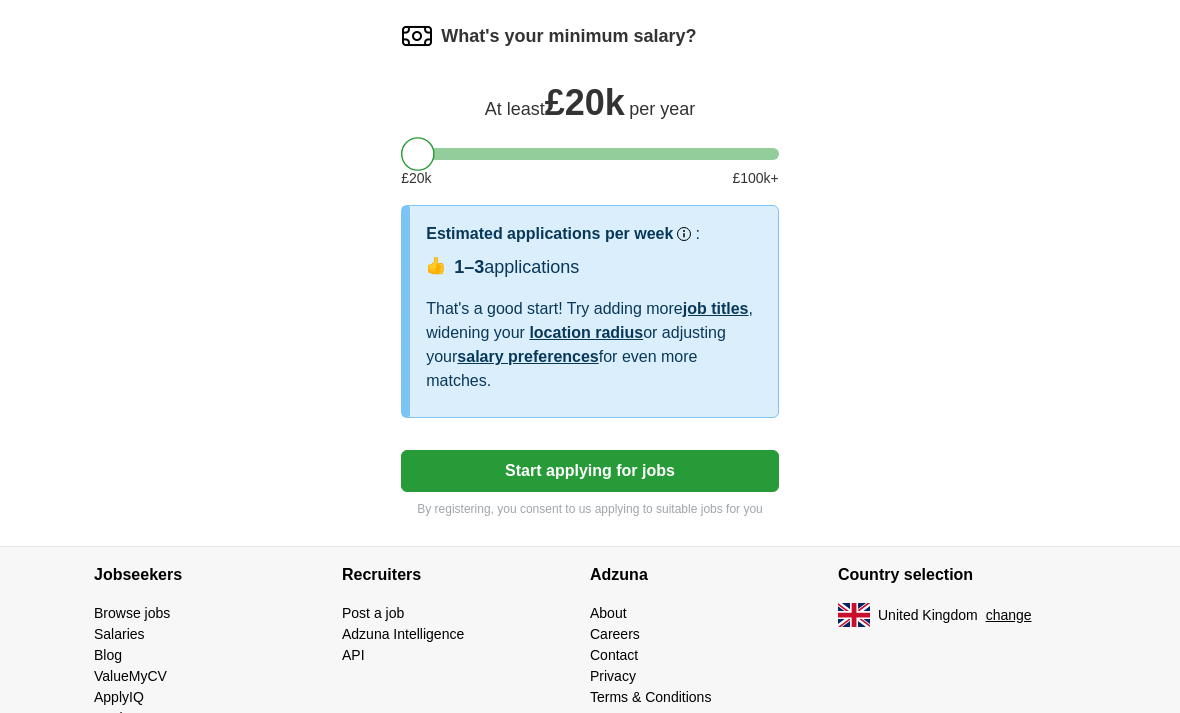 click on "Start applying for jobs" at bounding box center (590, 471) 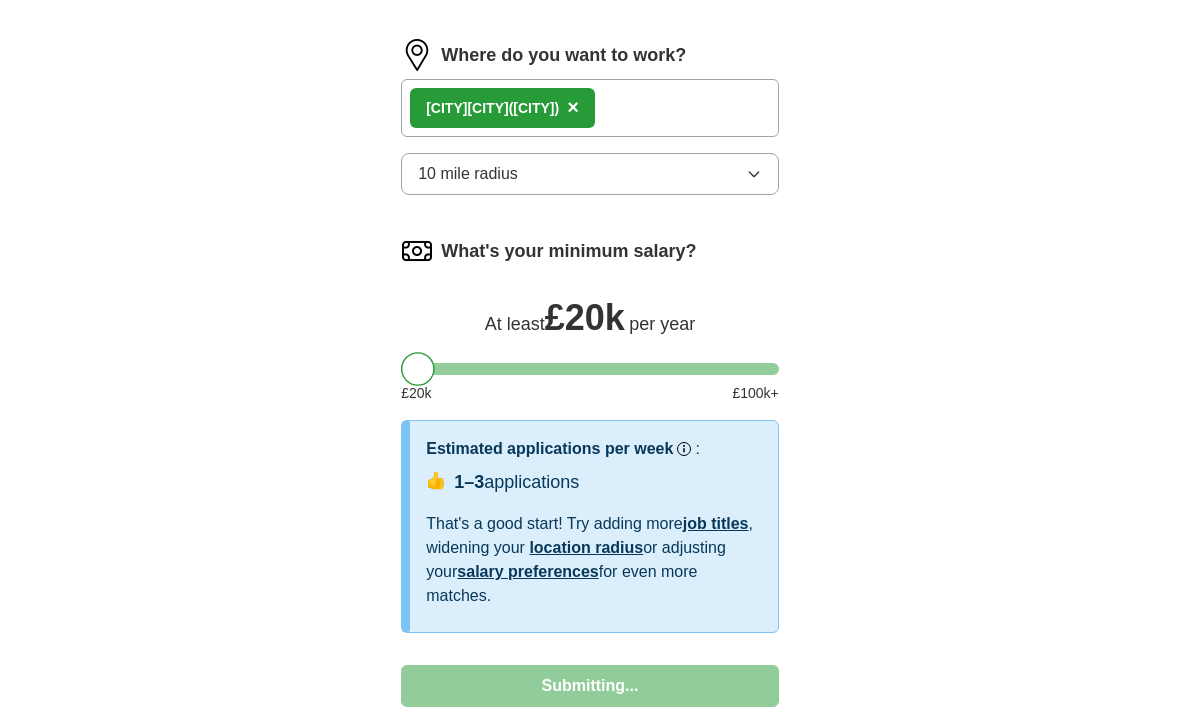 select on "**" 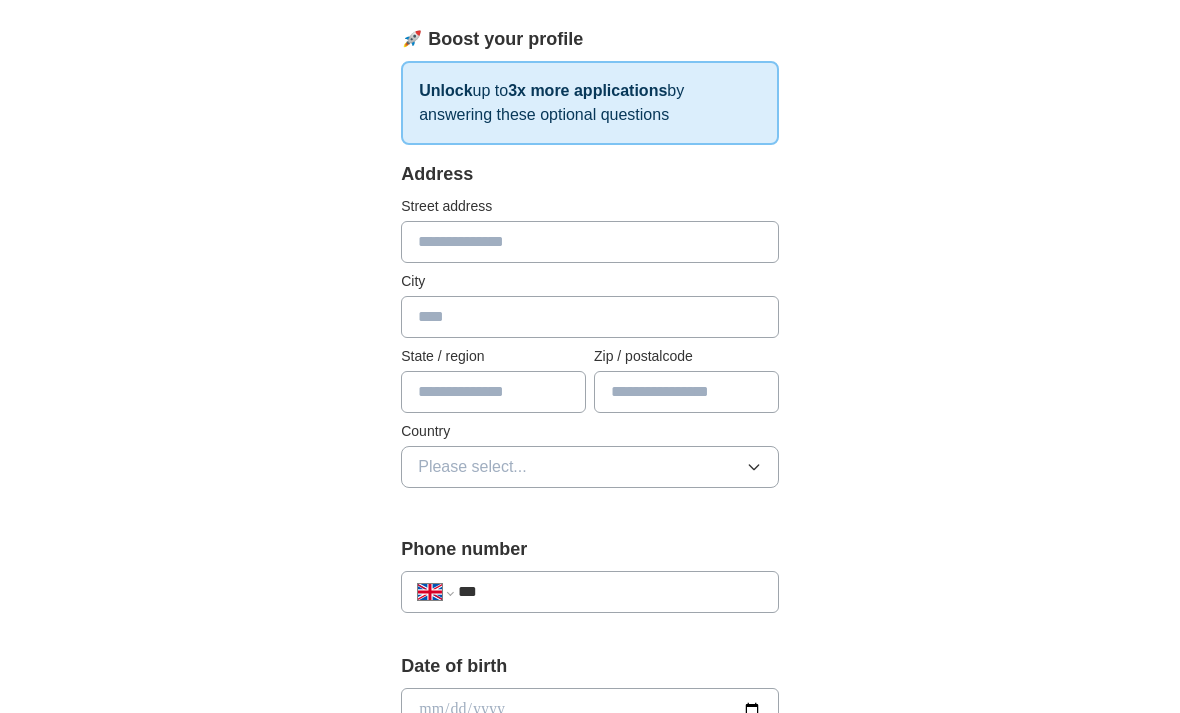 scroll, scrollTop: 0, scrollLeft: 0, axis: both 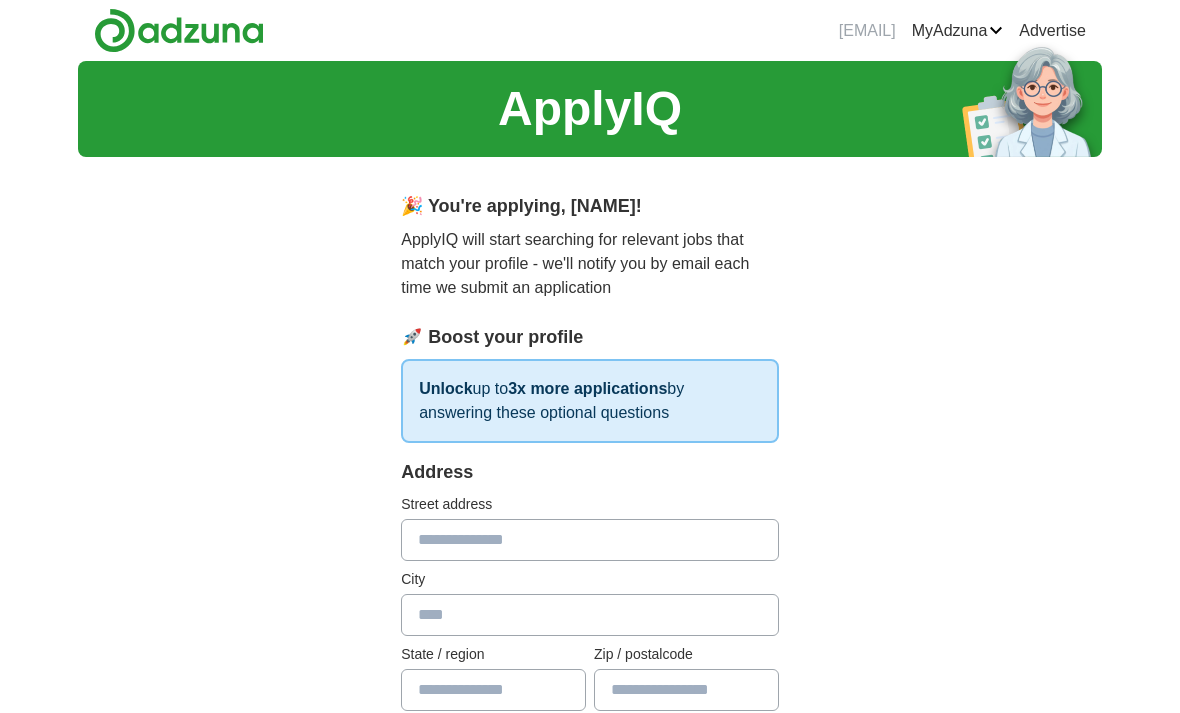 click at bounding box center (590, 540) 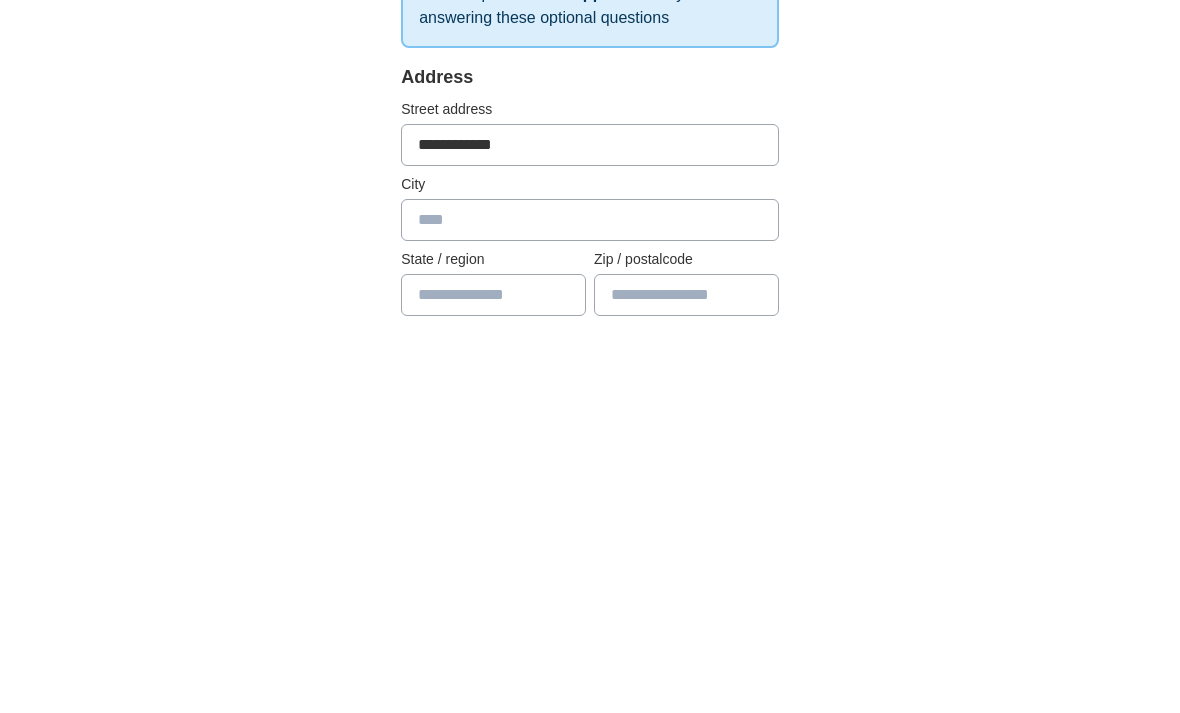 type on "**********" 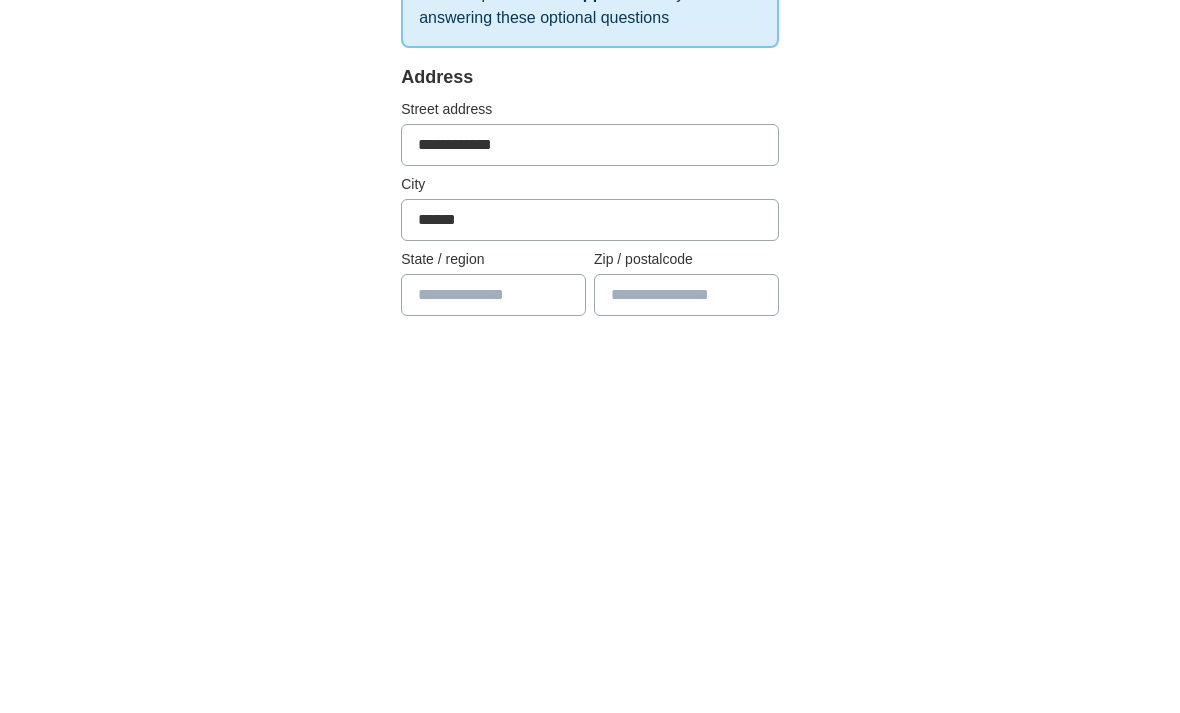 type on "******" 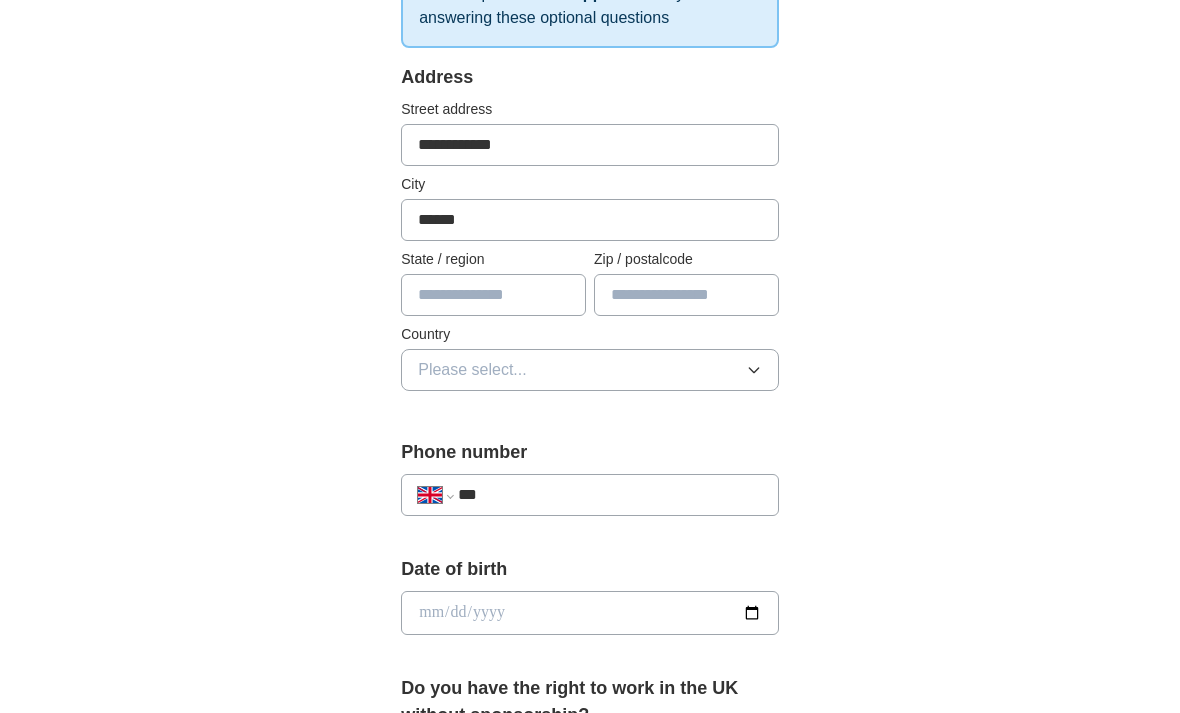 click at bounding box center (686, 296) 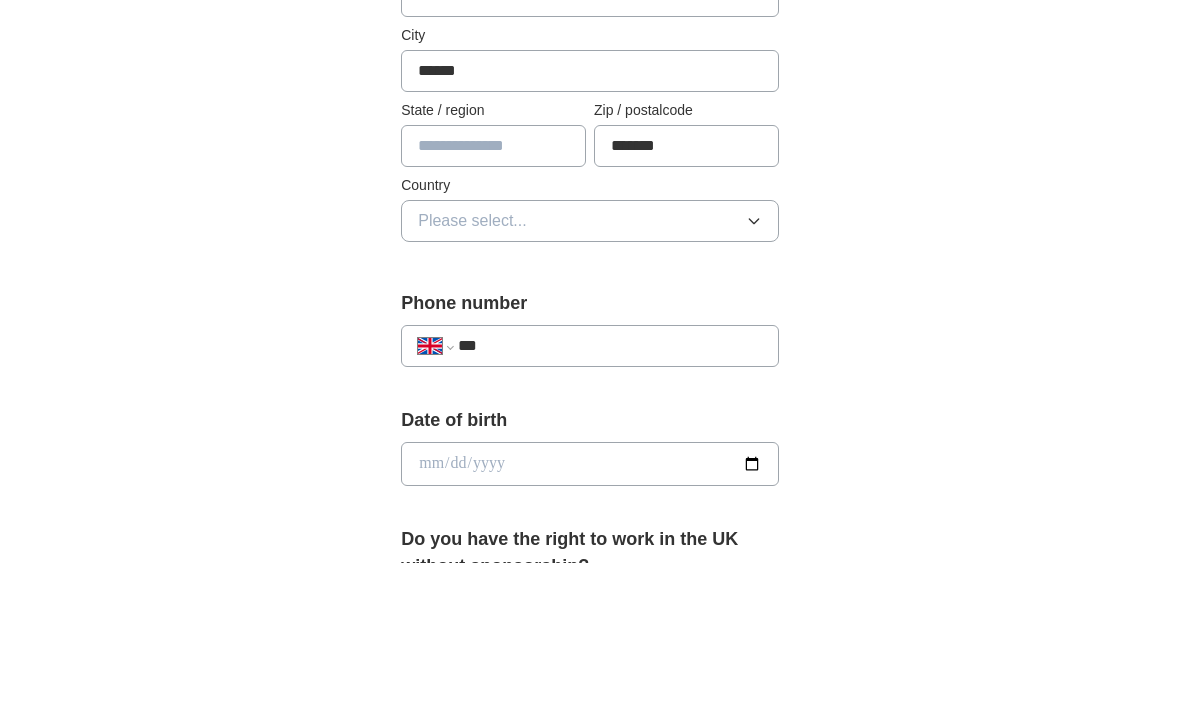 type on "*******" 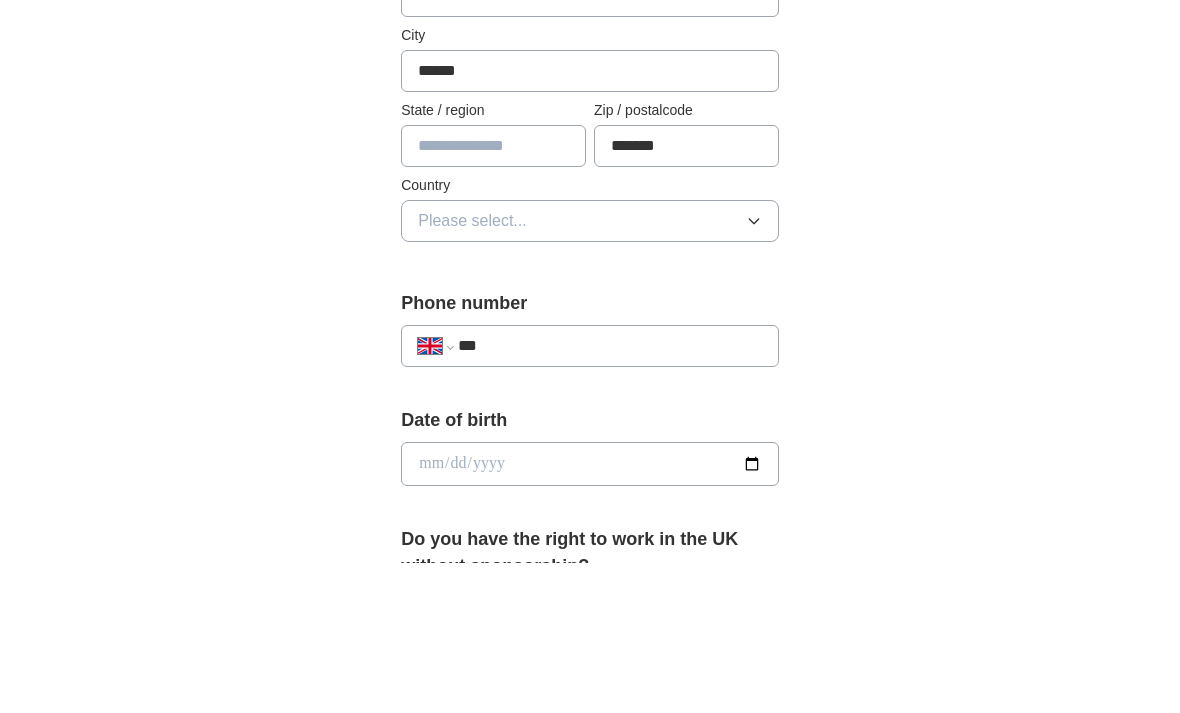 click on "Please select..." at bounding box center (590, 371) 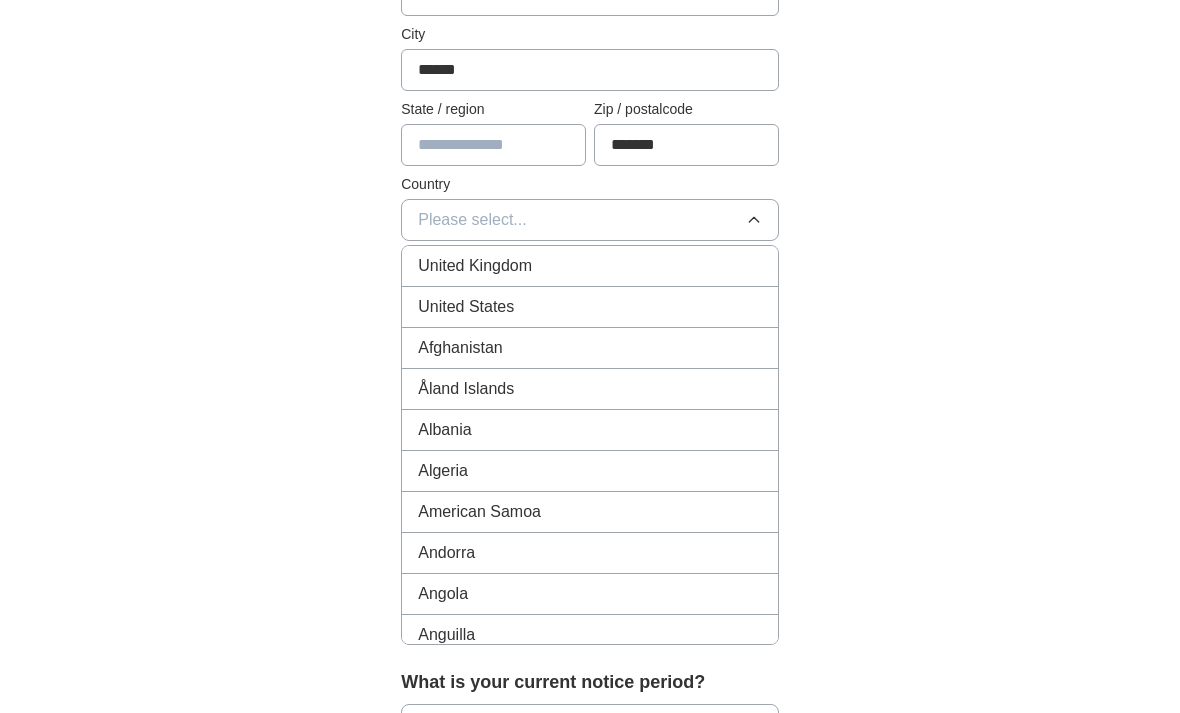 scroll, scrollTop: 545, scrollLeft: 0, axis: vertical 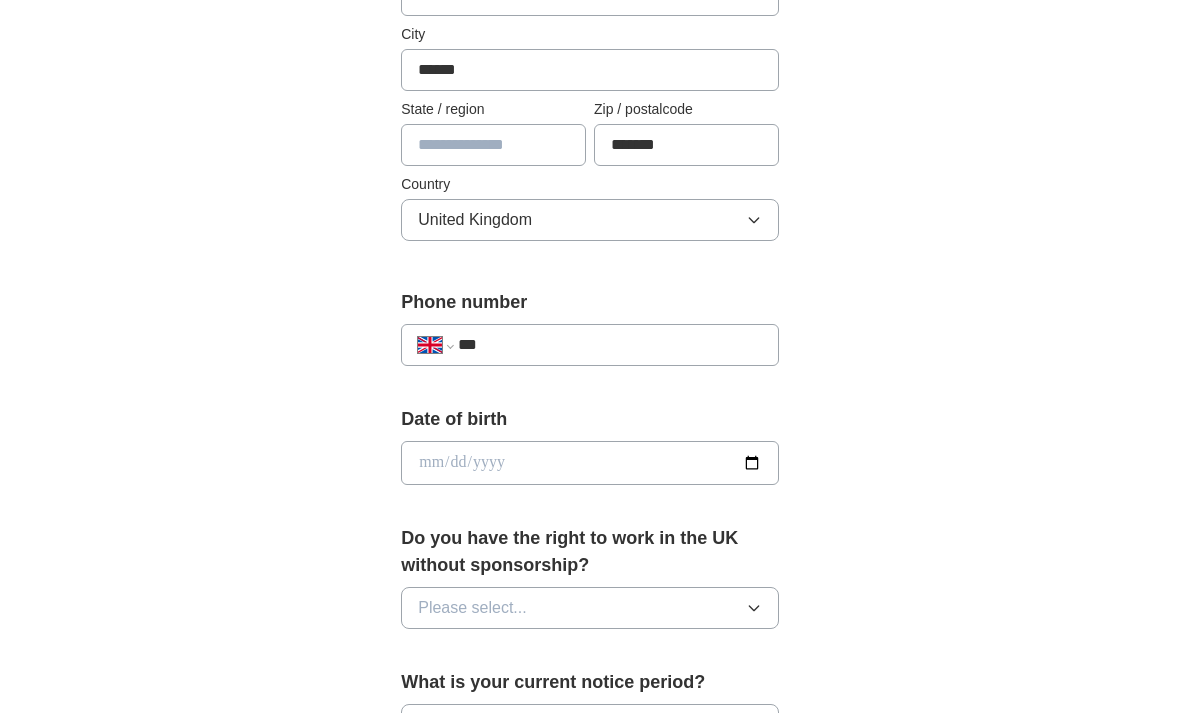 click on "***" at bounding box center [610, 345] 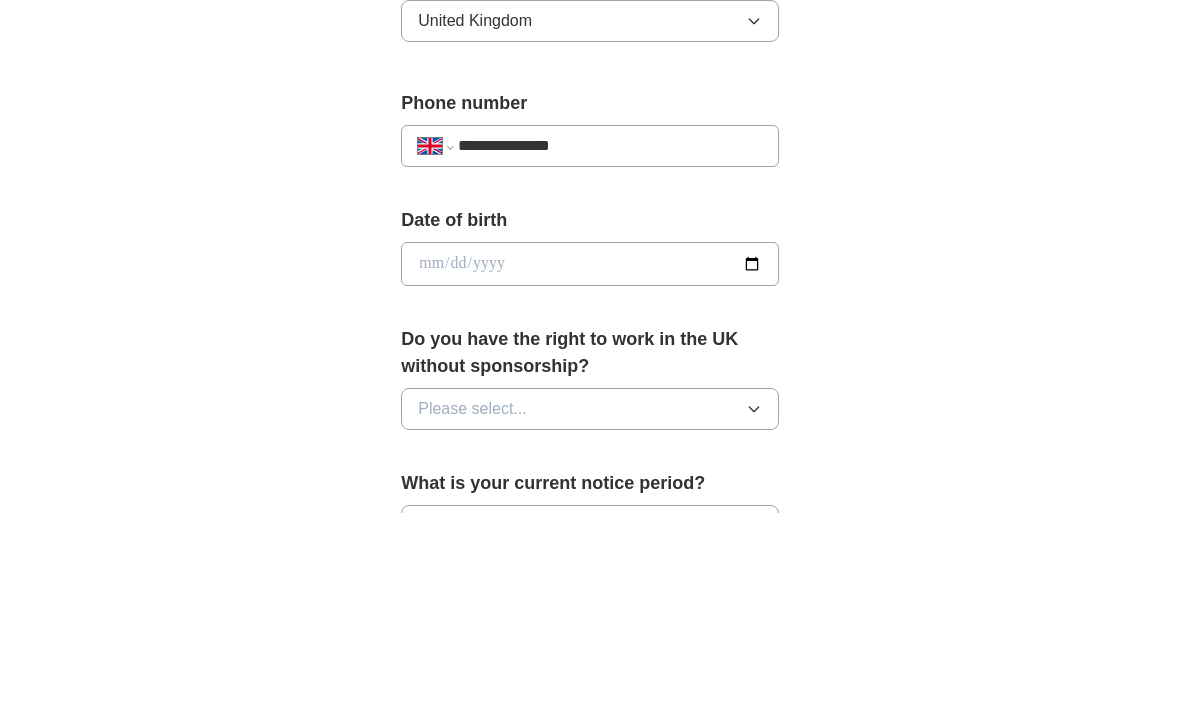 type on "**********" 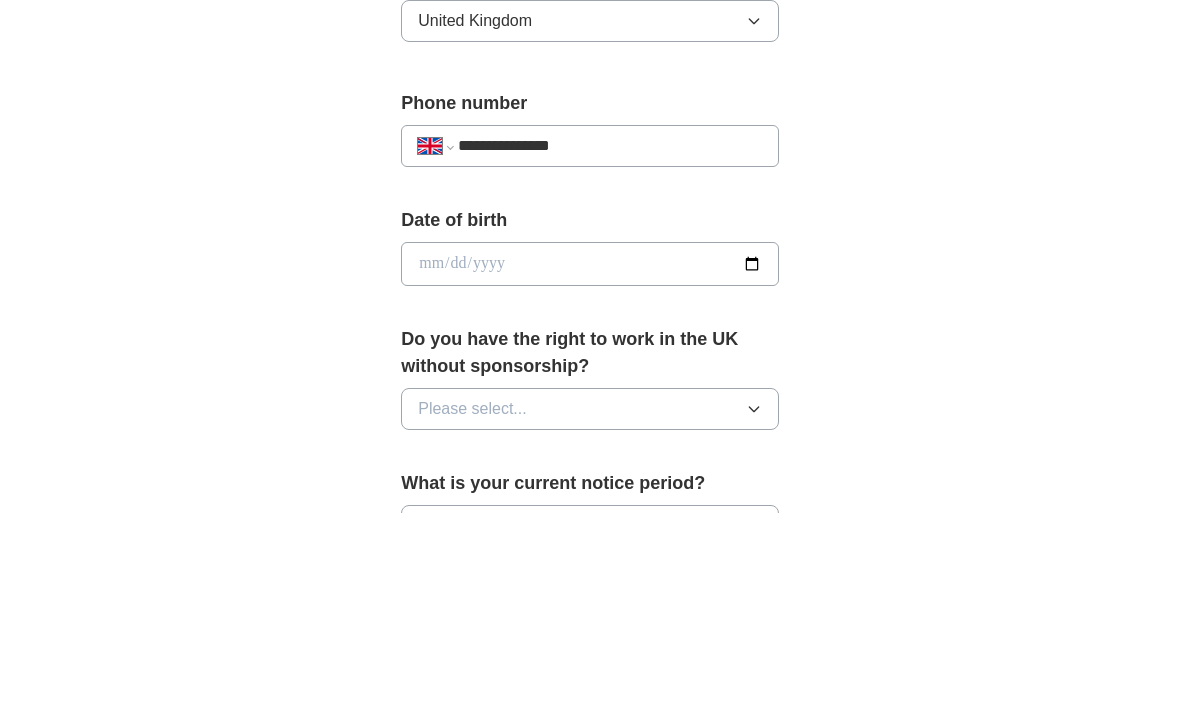 click at bounding box center [590, 464] 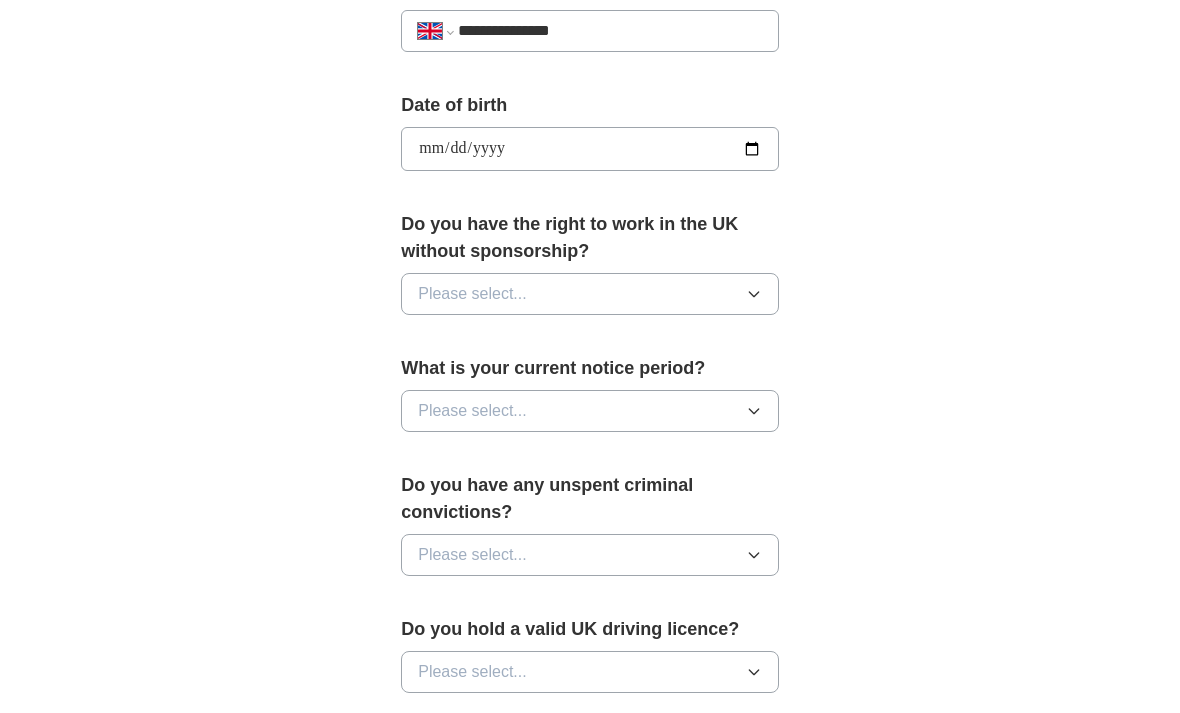 scroll, scrollTop: 859, scrollLeft: 0, axis: vertical 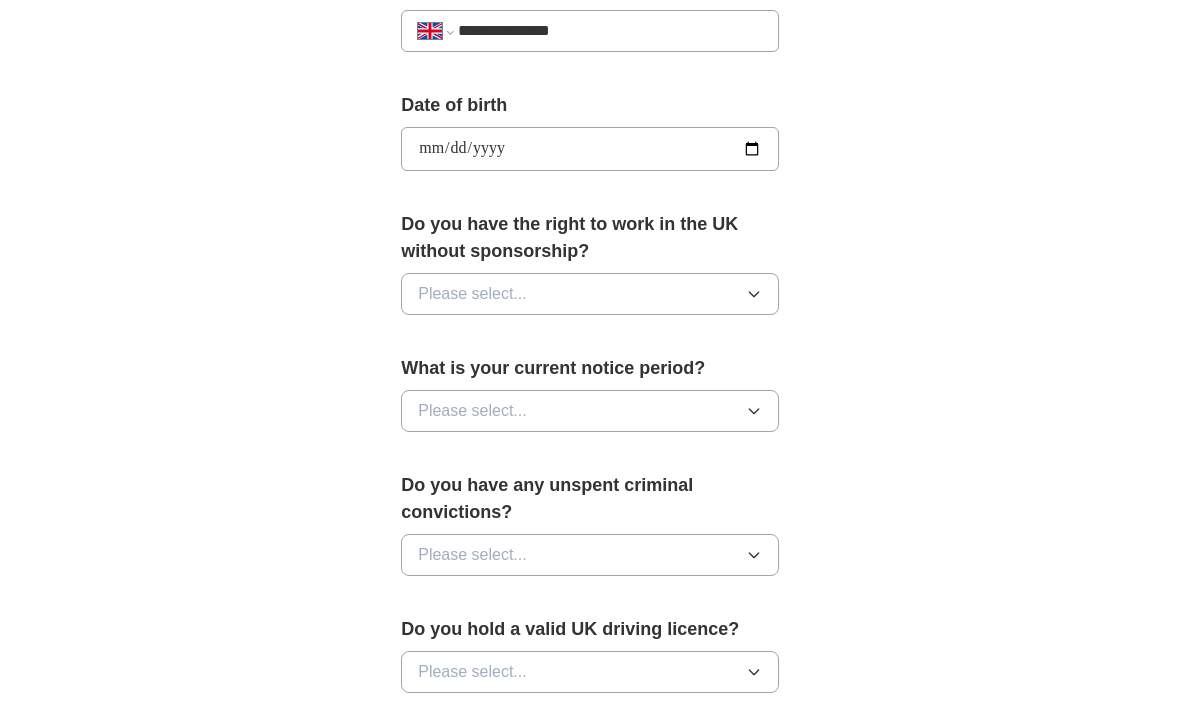 click on "**********" at bounding box center [590, 149] 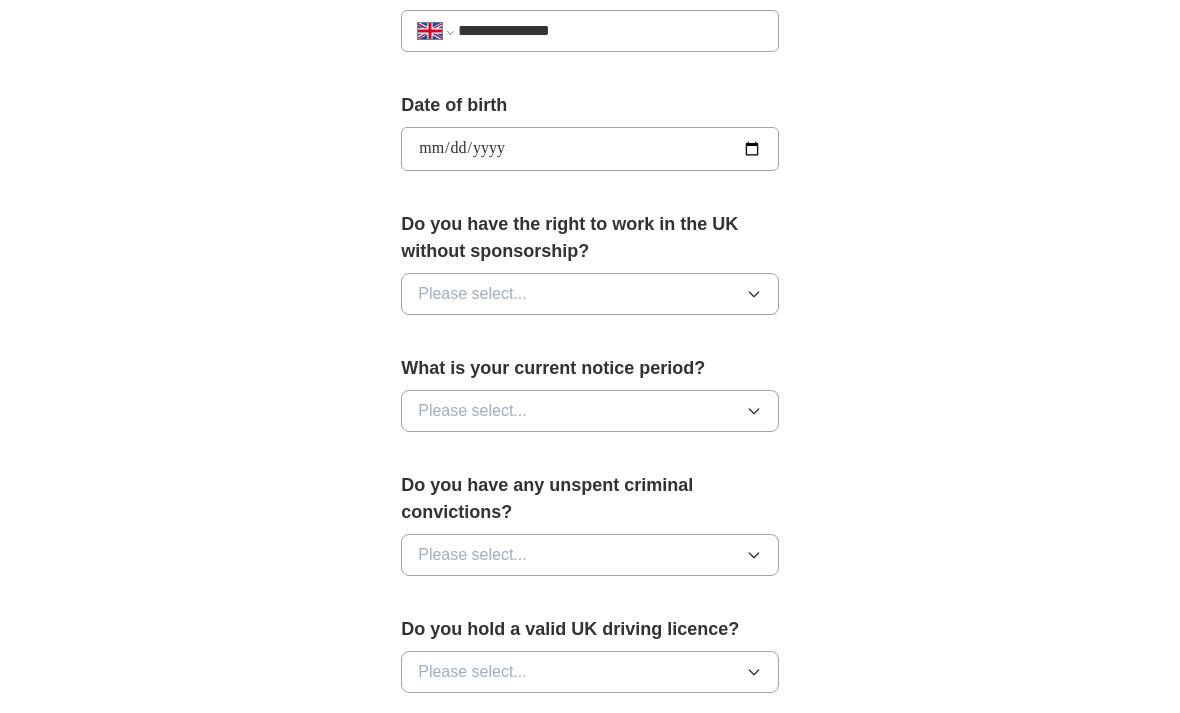 type on "**********" 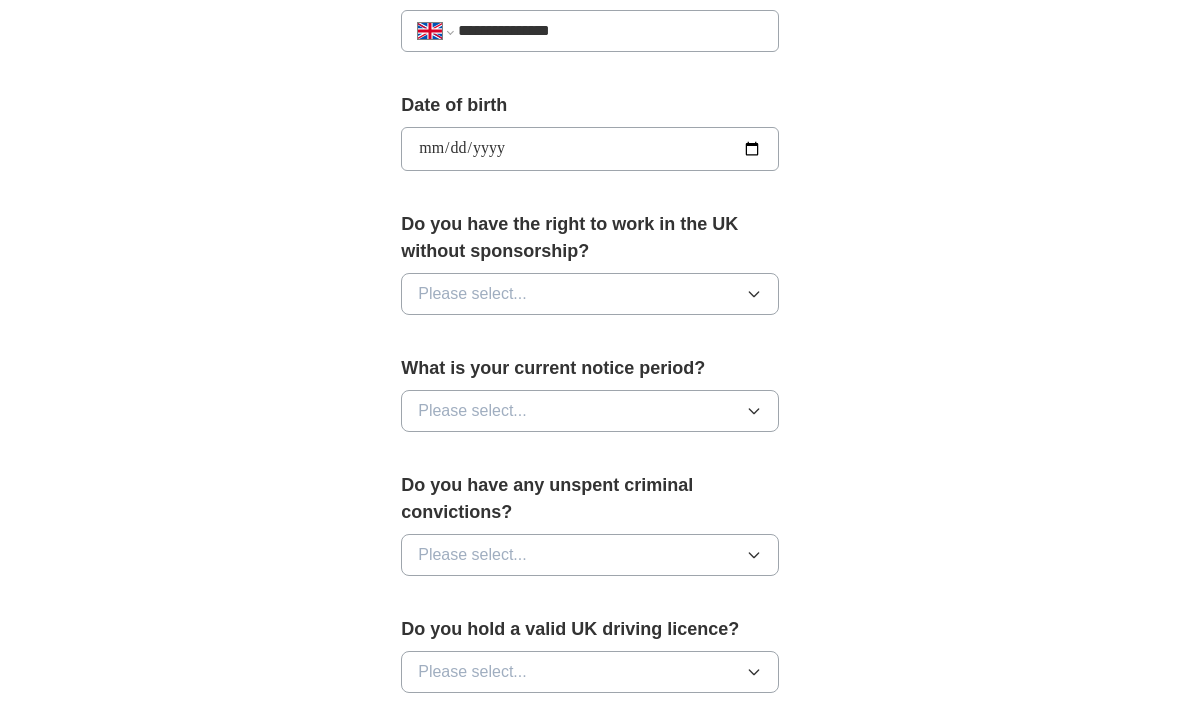 click on "Please select..." at bounding box center [590, 294] 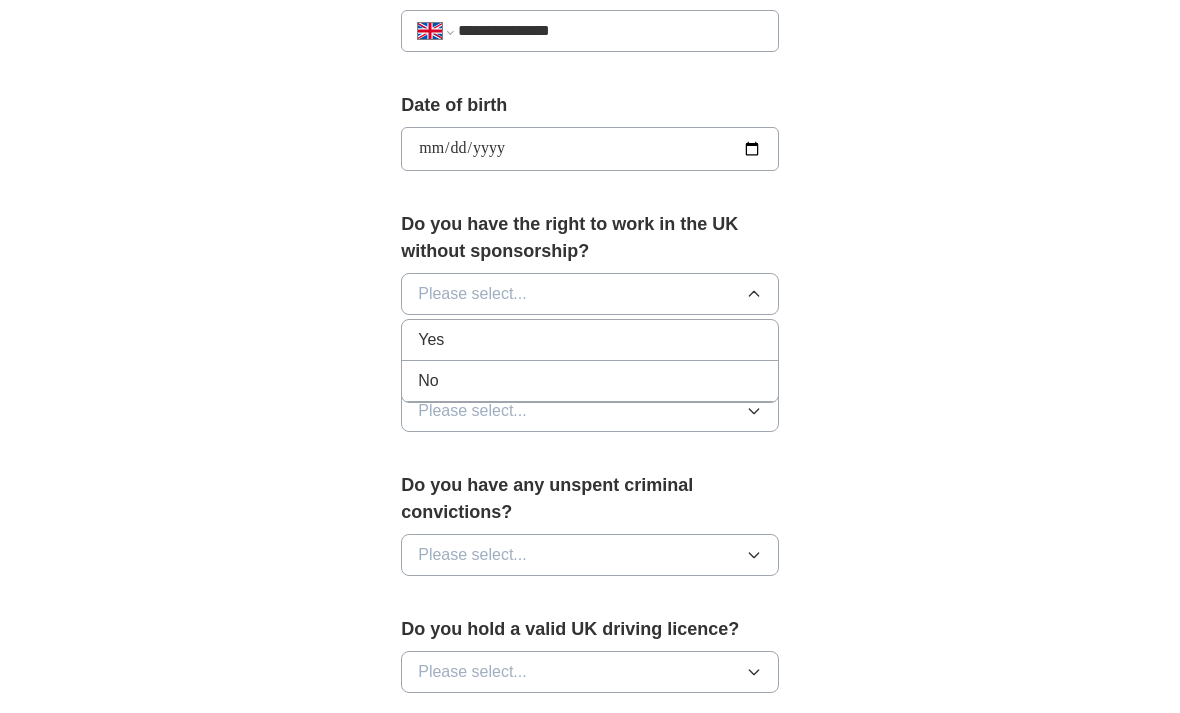 click on "Yes" at bounding box center [590, 340] 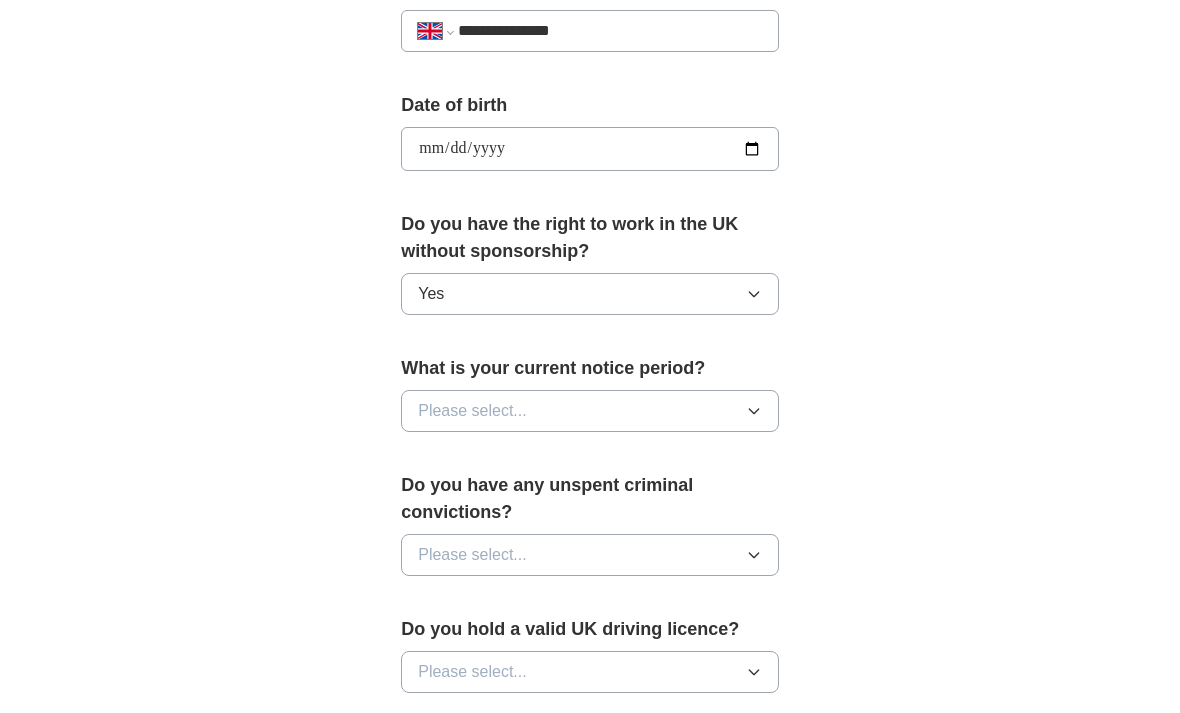 click on "Please select..." at bounding box center [590, 411] 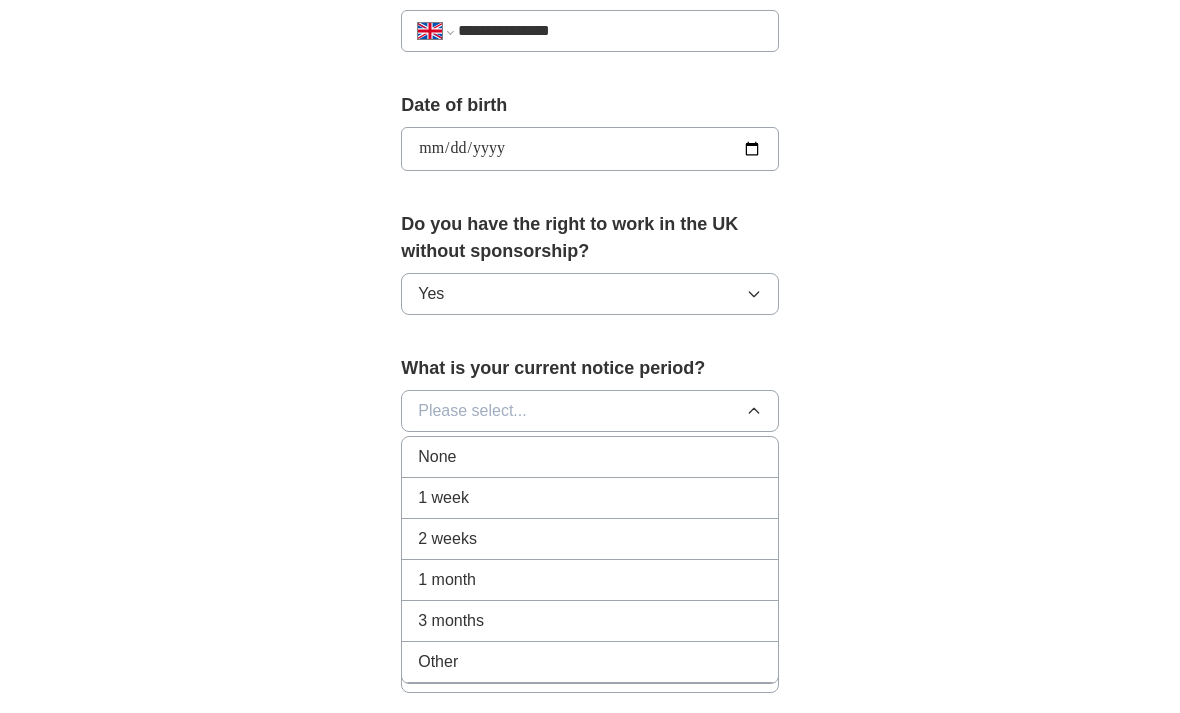 click on "None" at bounding box center (590, 457) 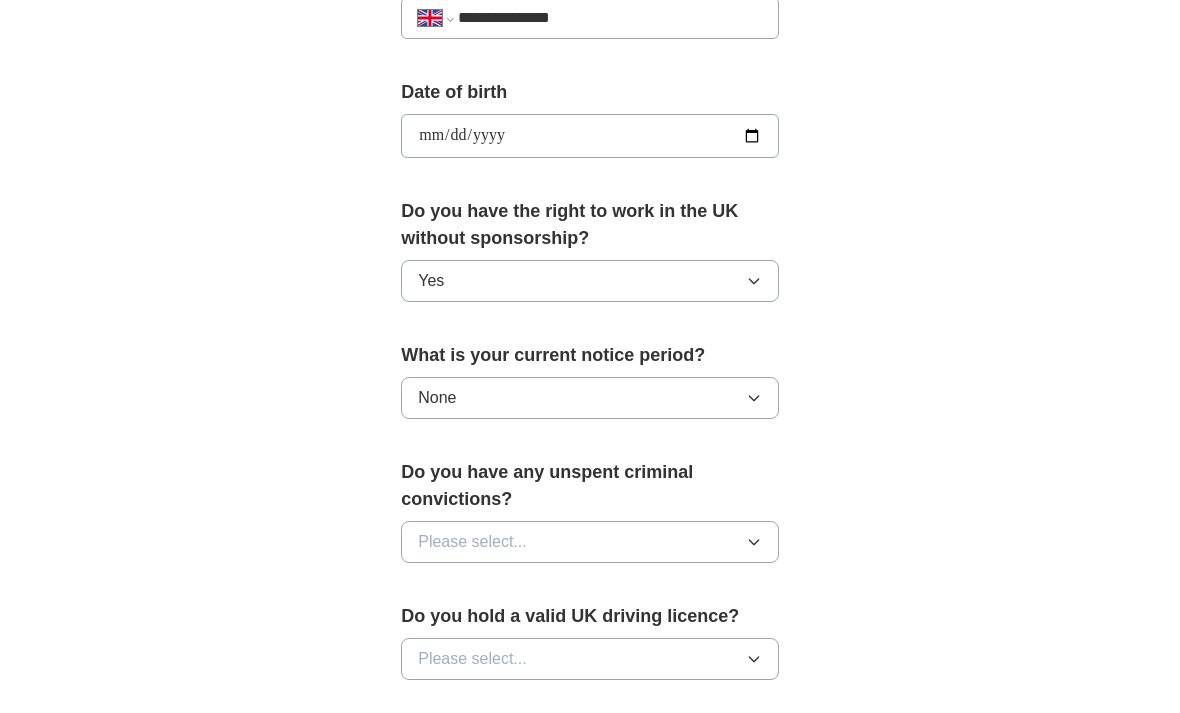 scroll, scrollTop: 880, scrollLeft: 0, axis: vertical 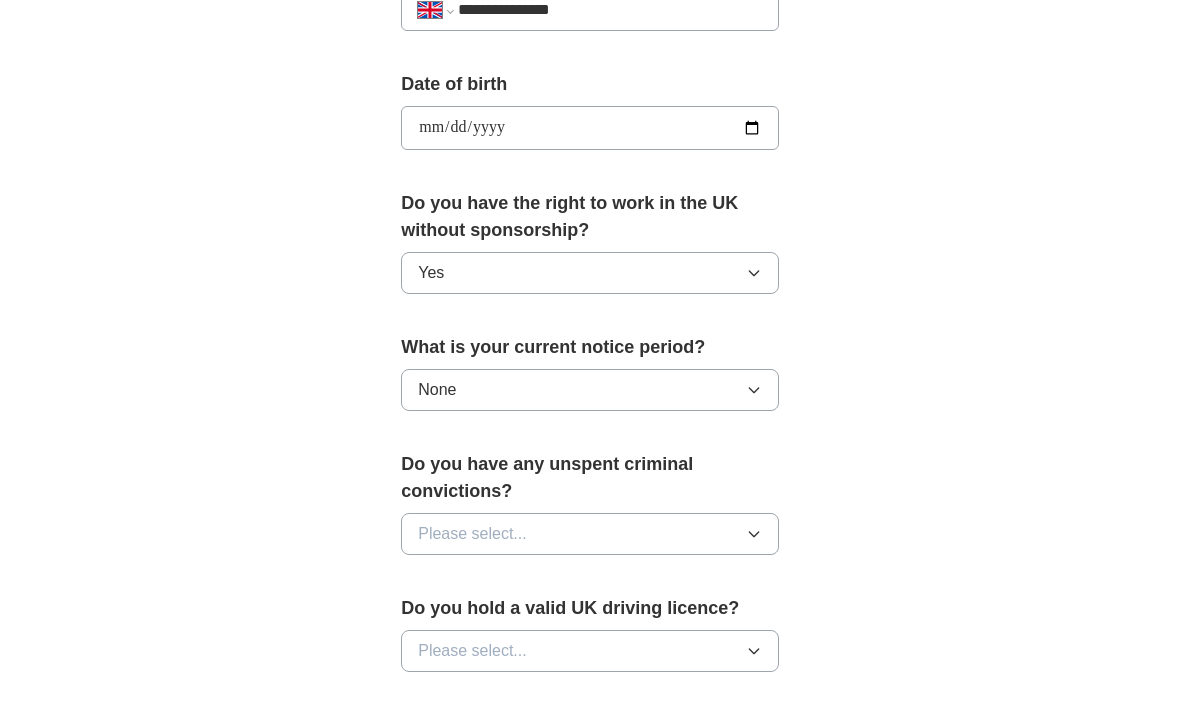 click on "Please select..." at bounding box center [590, 534] 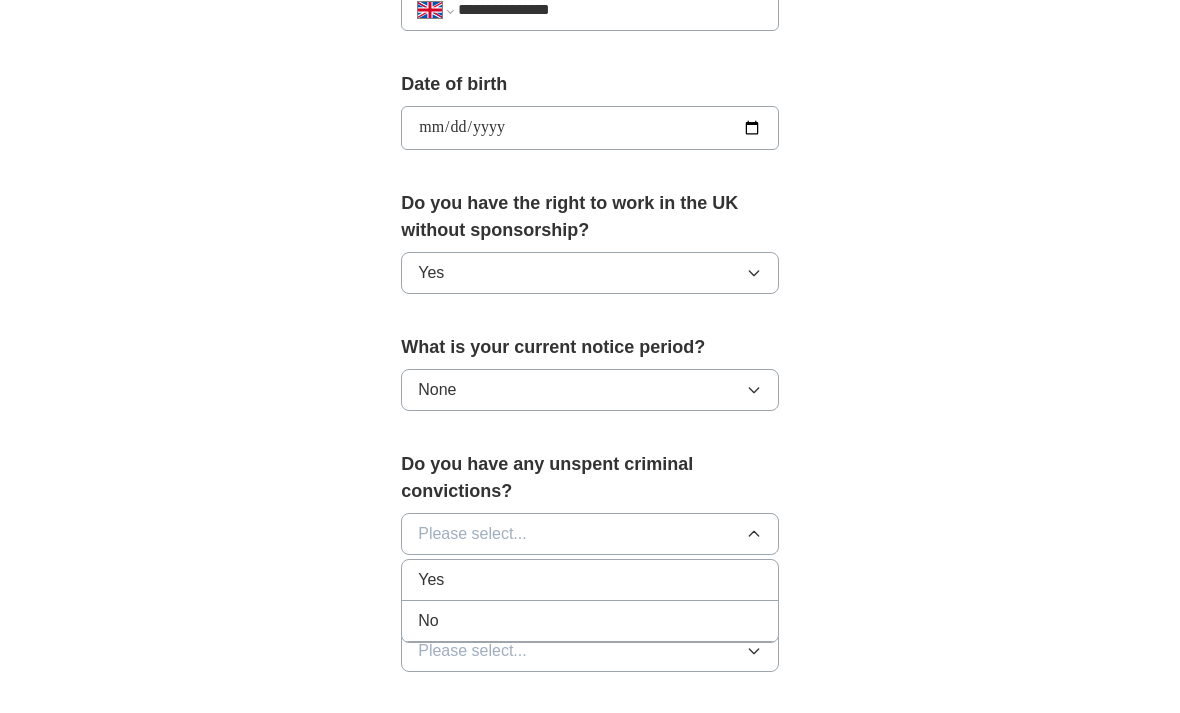 click on "No" at bounding box center [590, 621] 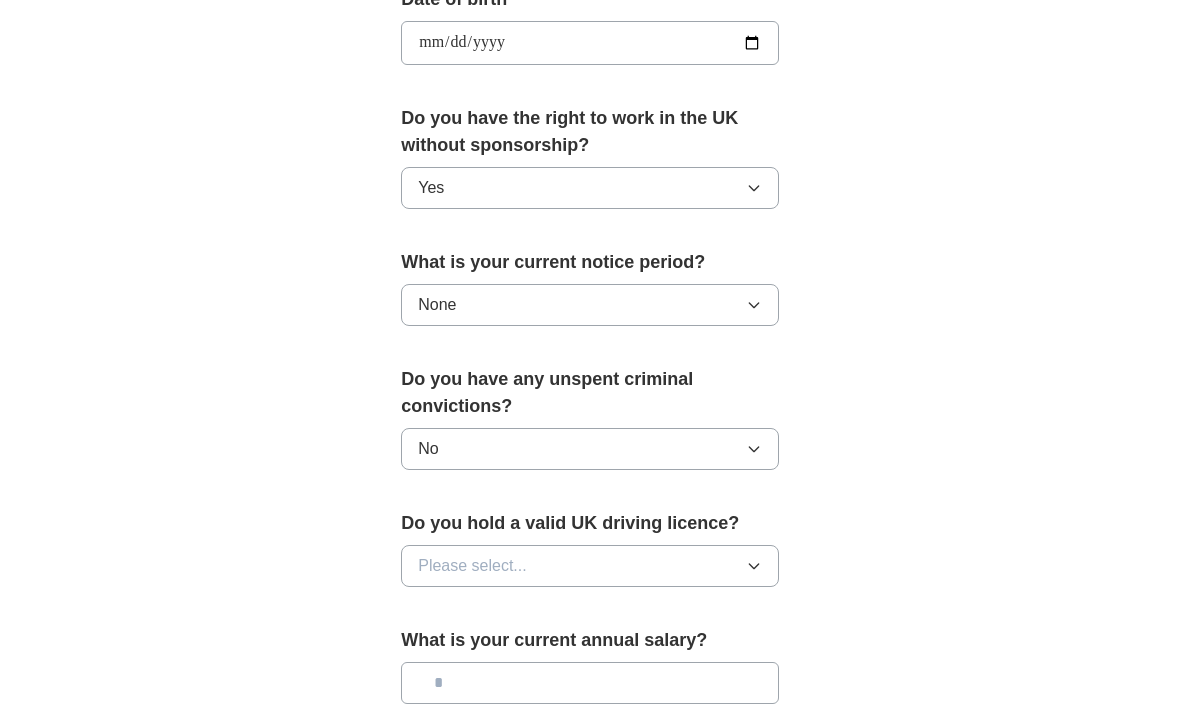 click on "Please select..." at bounding box center (590, 567) 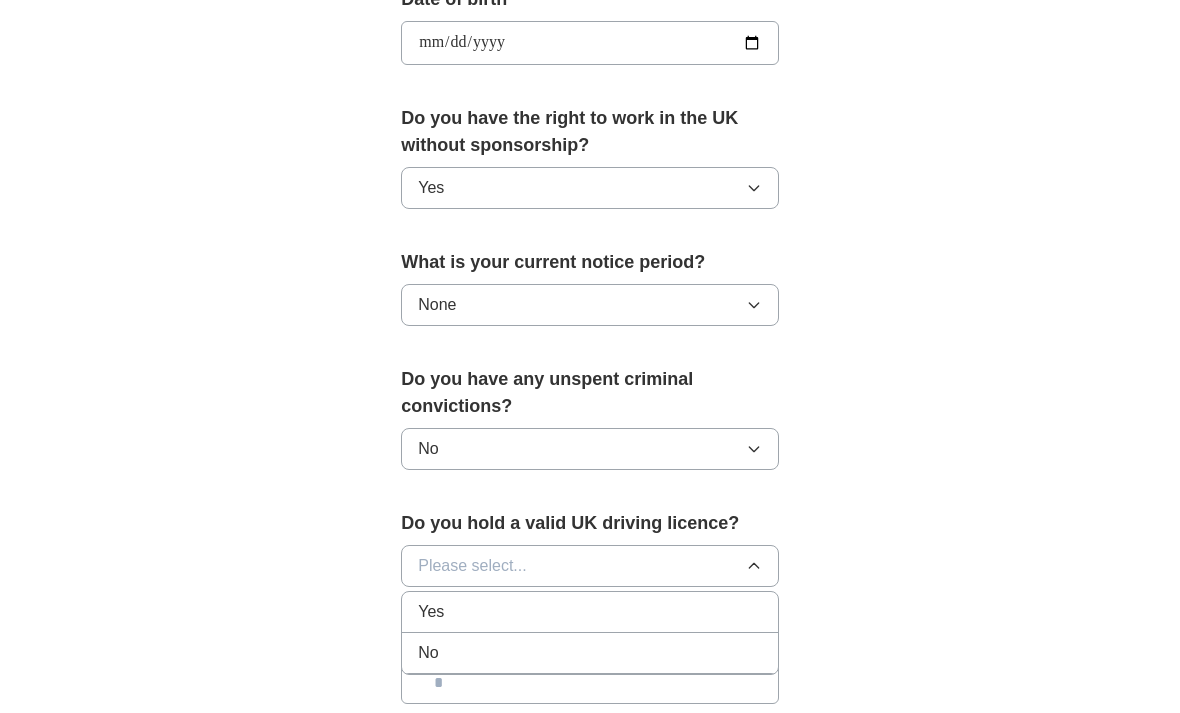 click on "Yes" at bounding box center (590, 612) 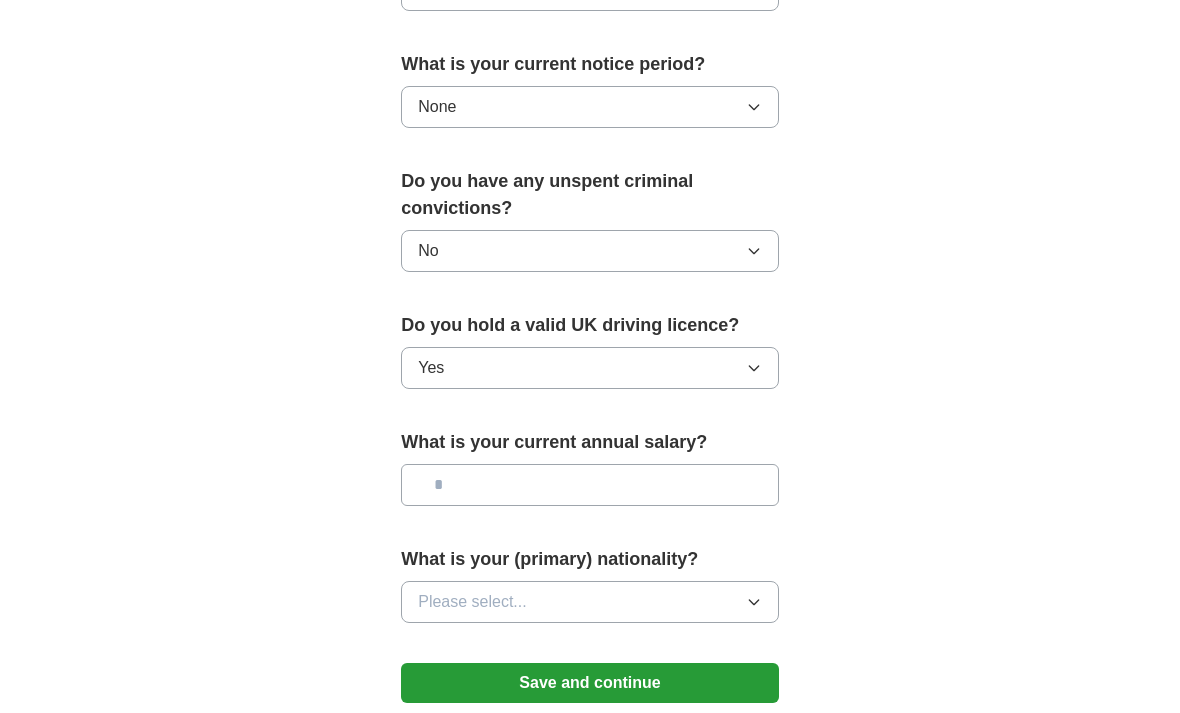 scroll, scrollTop: 1165, scrollLeft: 0, axis: vertical 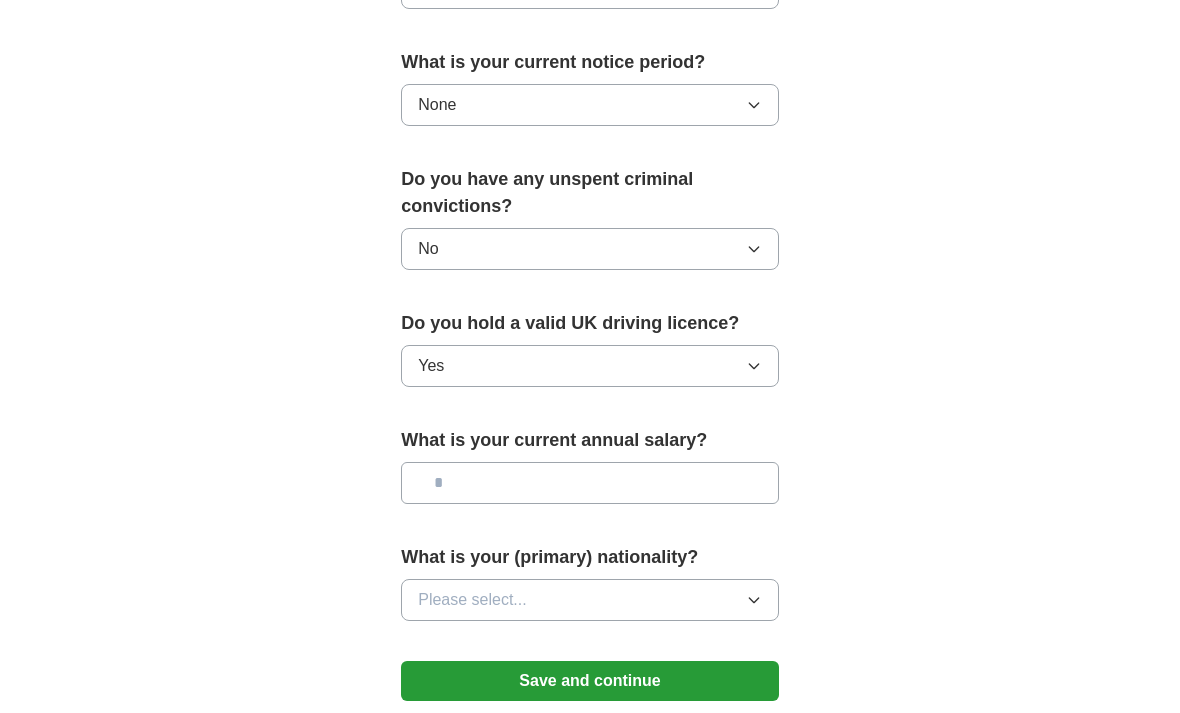 click at bounding box center (590, 483) 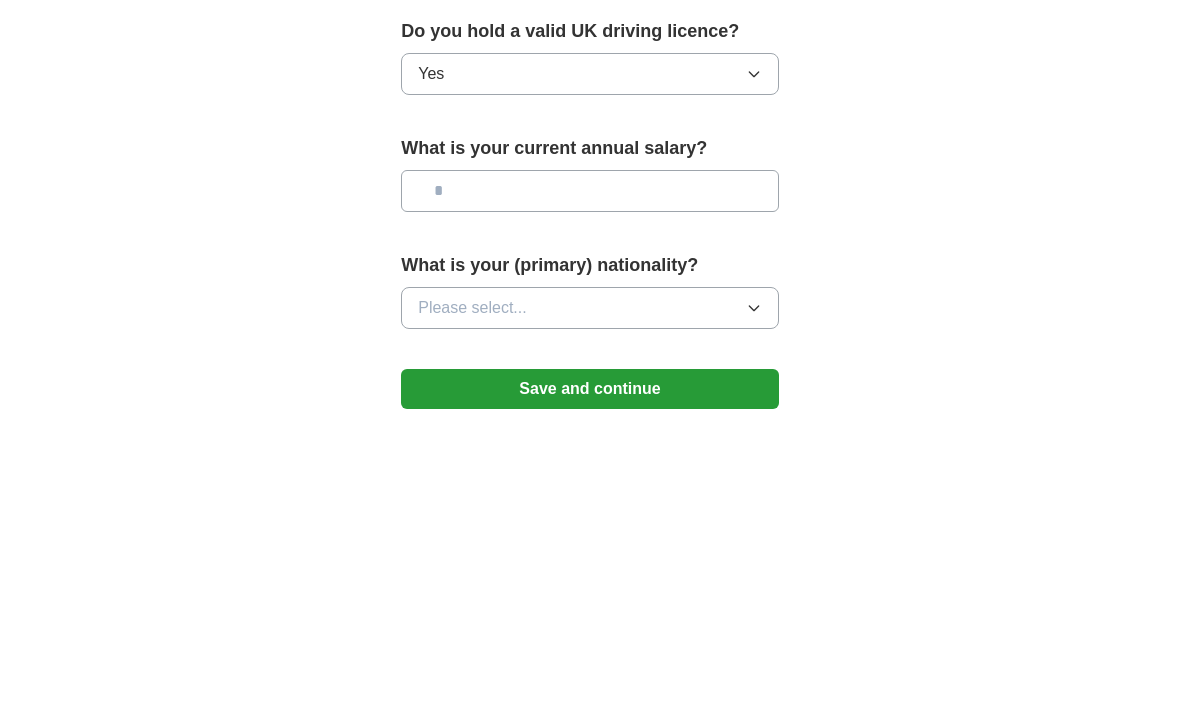type on "**" 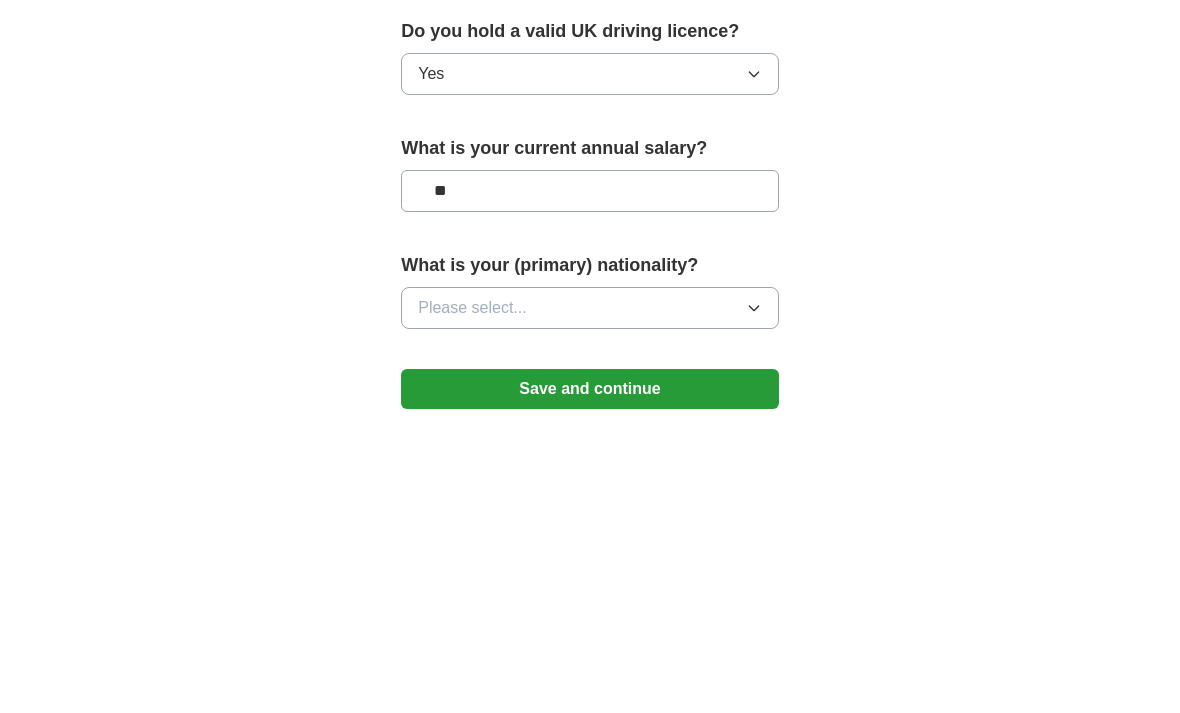 type 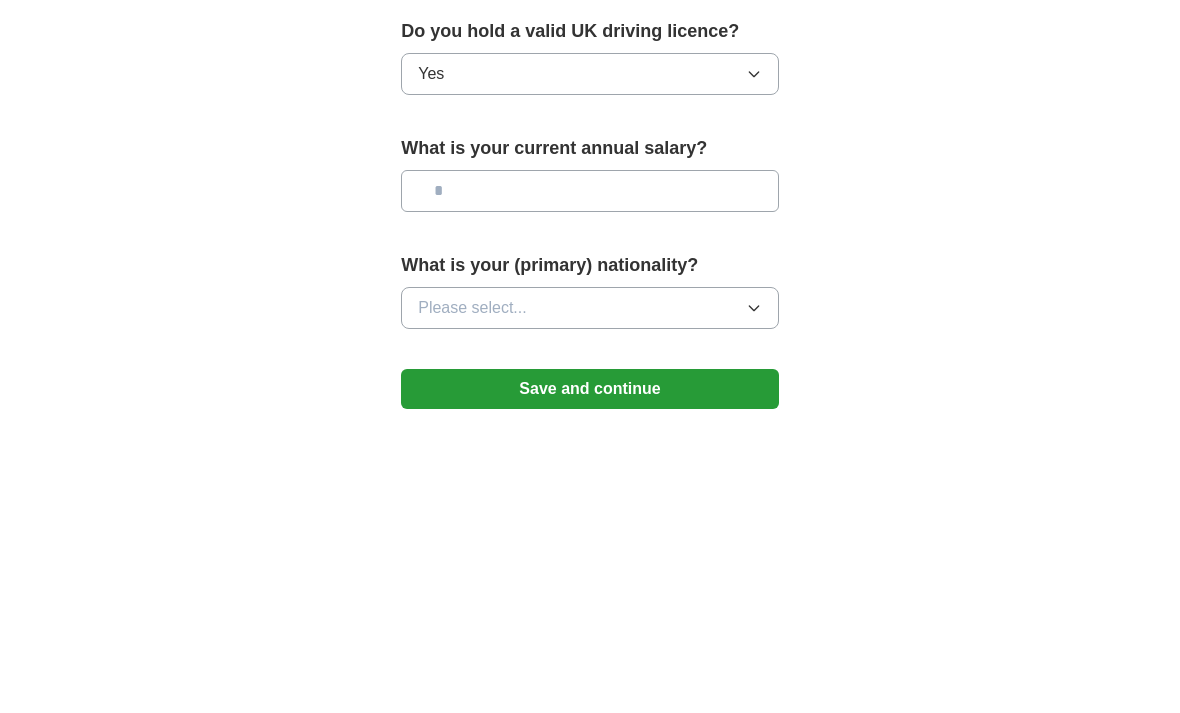 click on "**********" at bounding box center (590, -182) 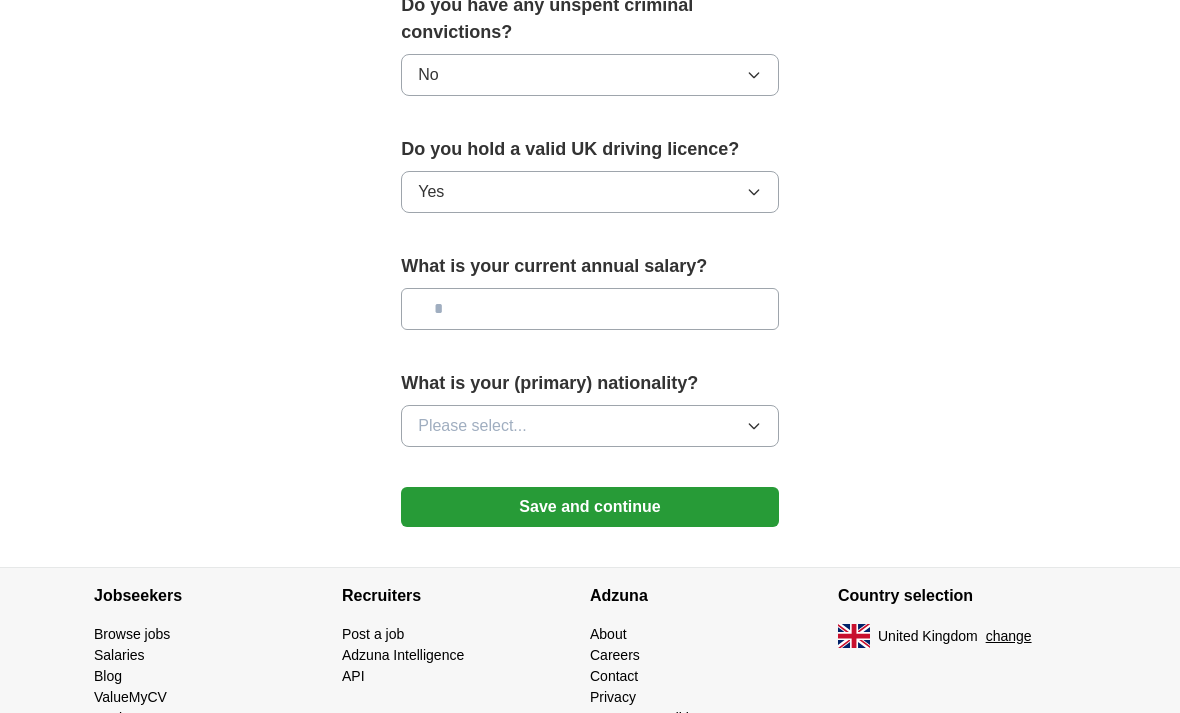 click 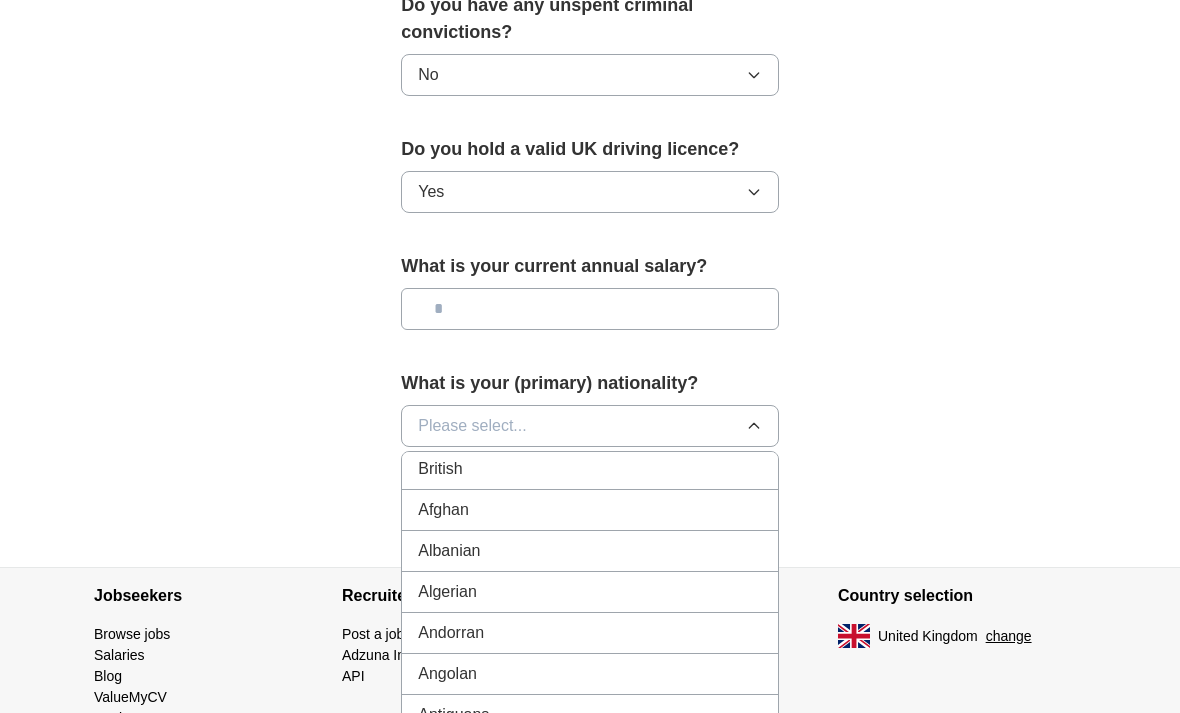 scroll, scrollTop: 43, scrollLeft: 0, axis: vertical 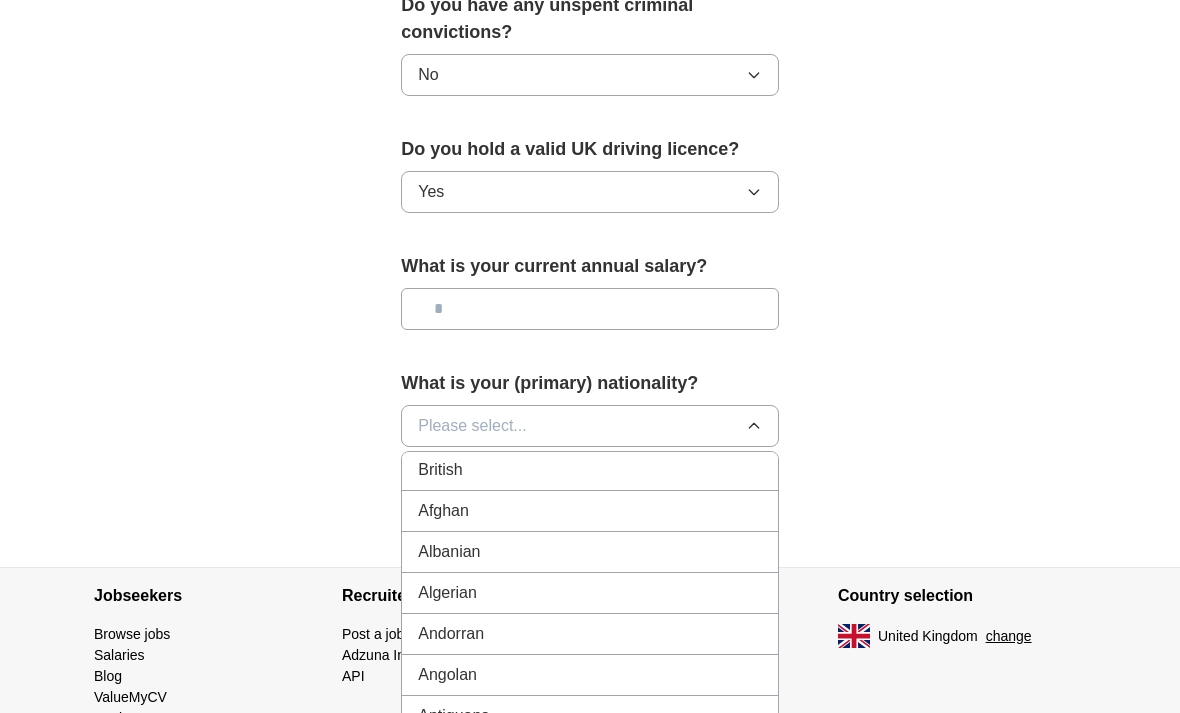 click on "British" at bounding box center (590, 470) 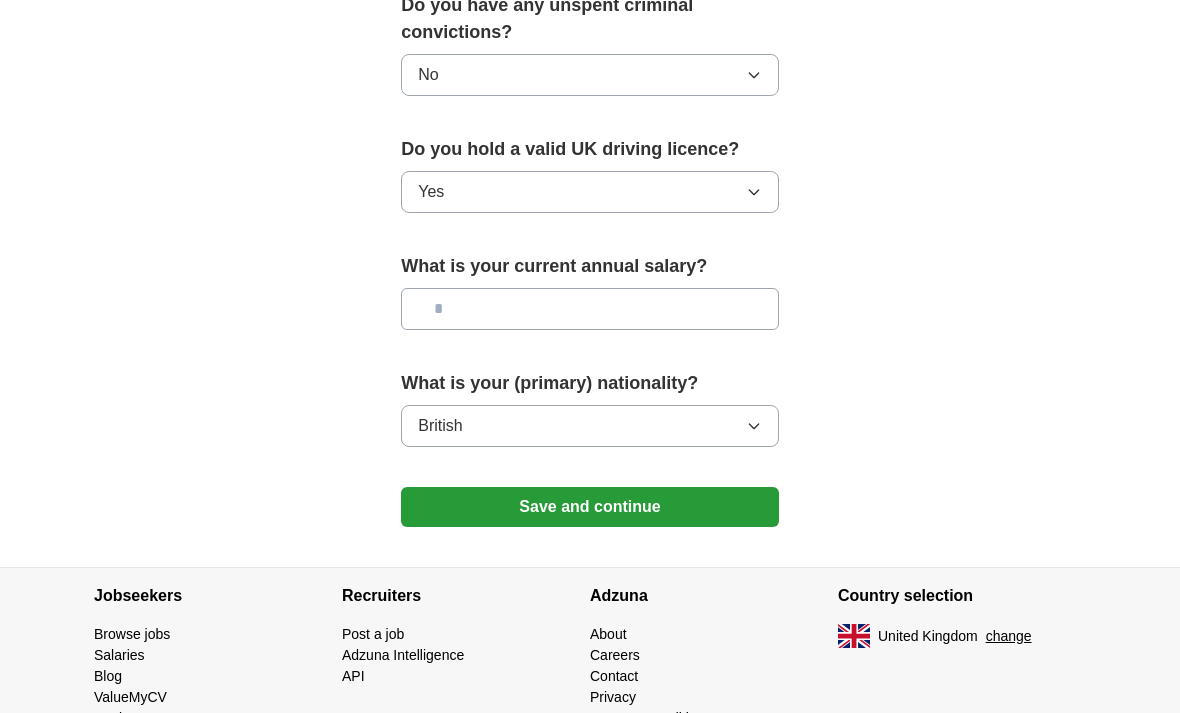 click on "**********" at bounding box center (590, -356) 